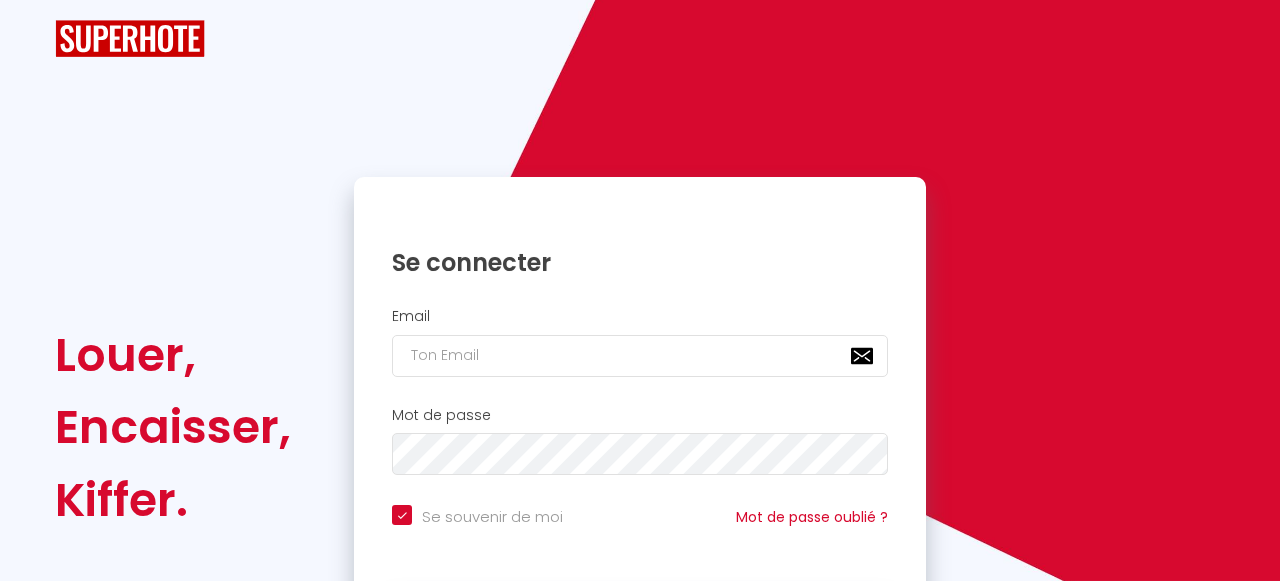 scroll, scrollTop: 0, scrollLeft: 0, axis: both 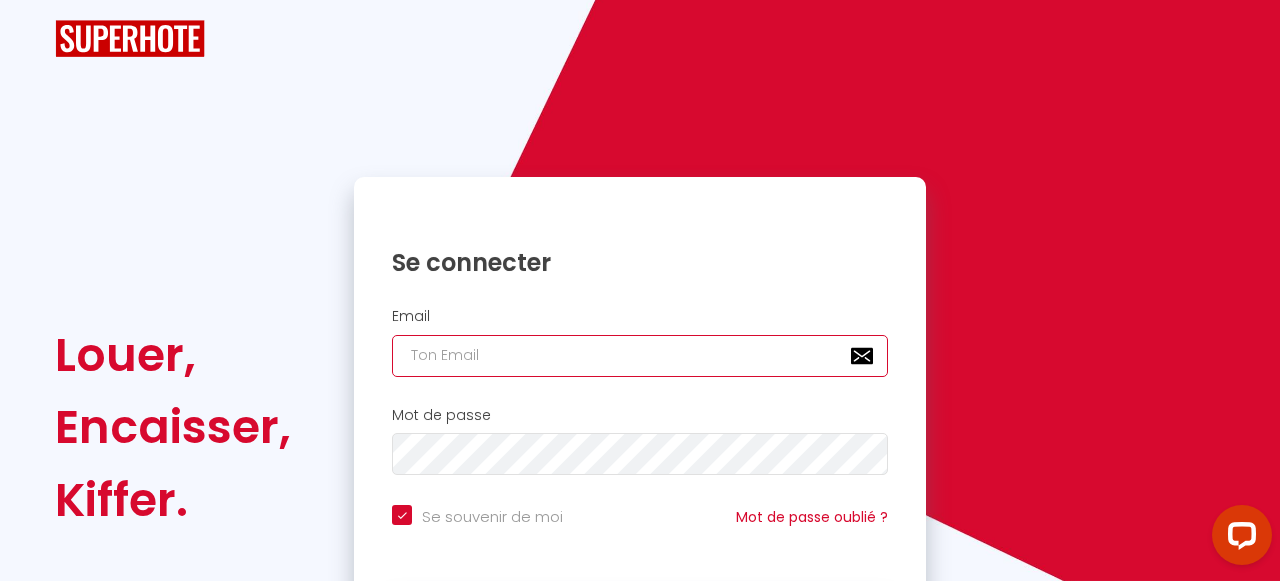 click at bounding box center (640, 356) 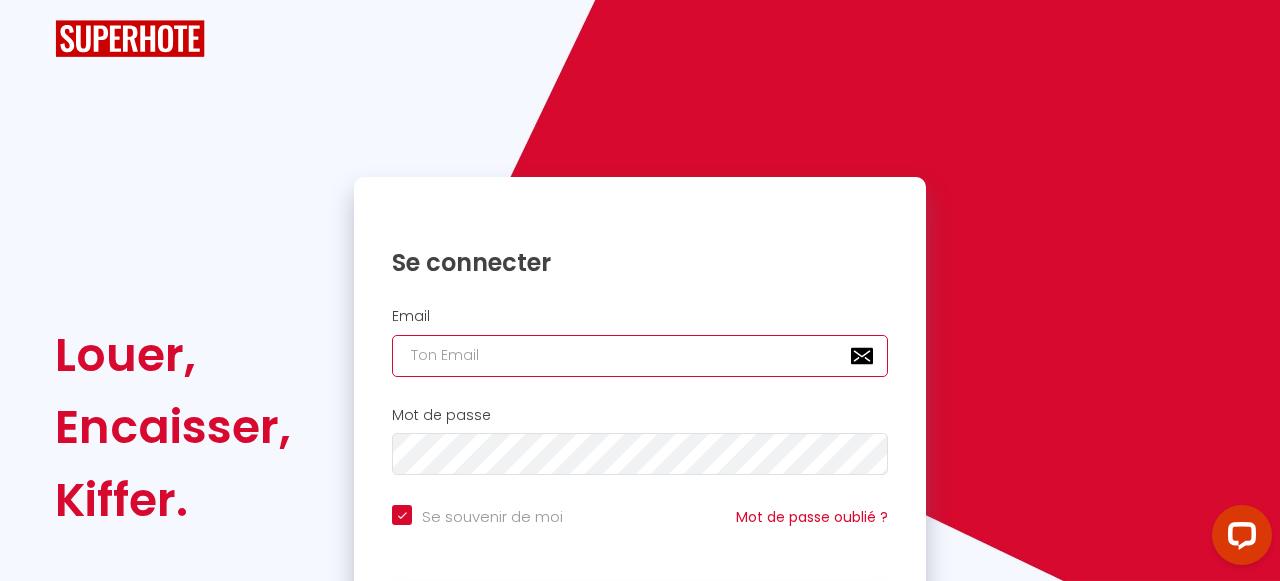 type on "[EMAIL_ADDRESS][DOMAIN_NAME]" 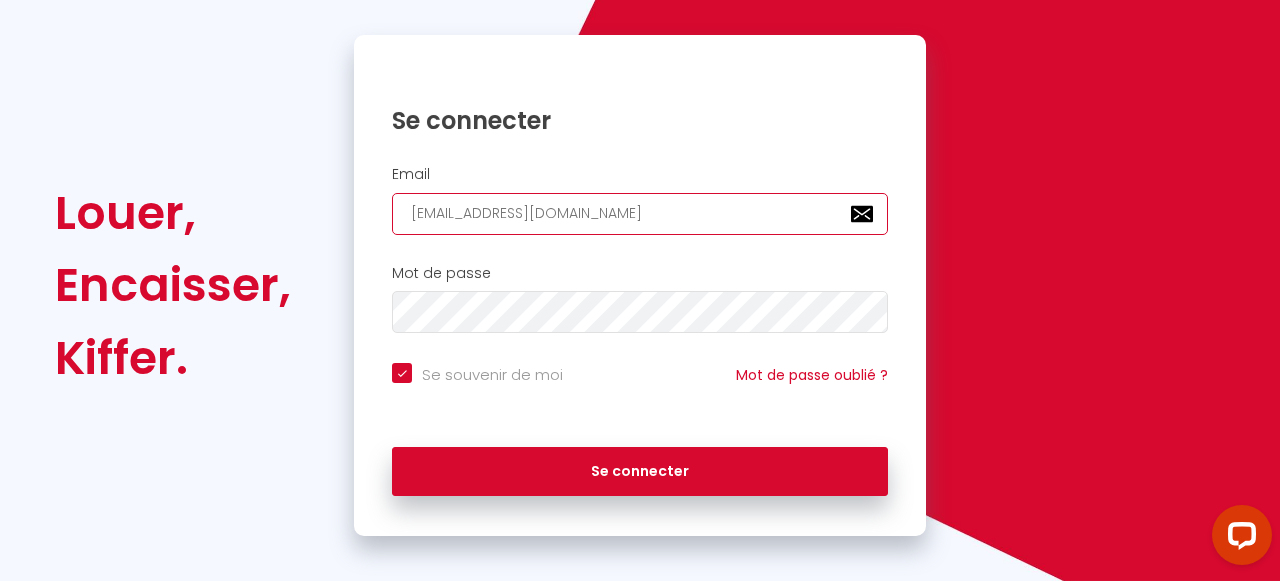 scroll, scrollTop: 157, scrollLeft: 0, axis: vertical 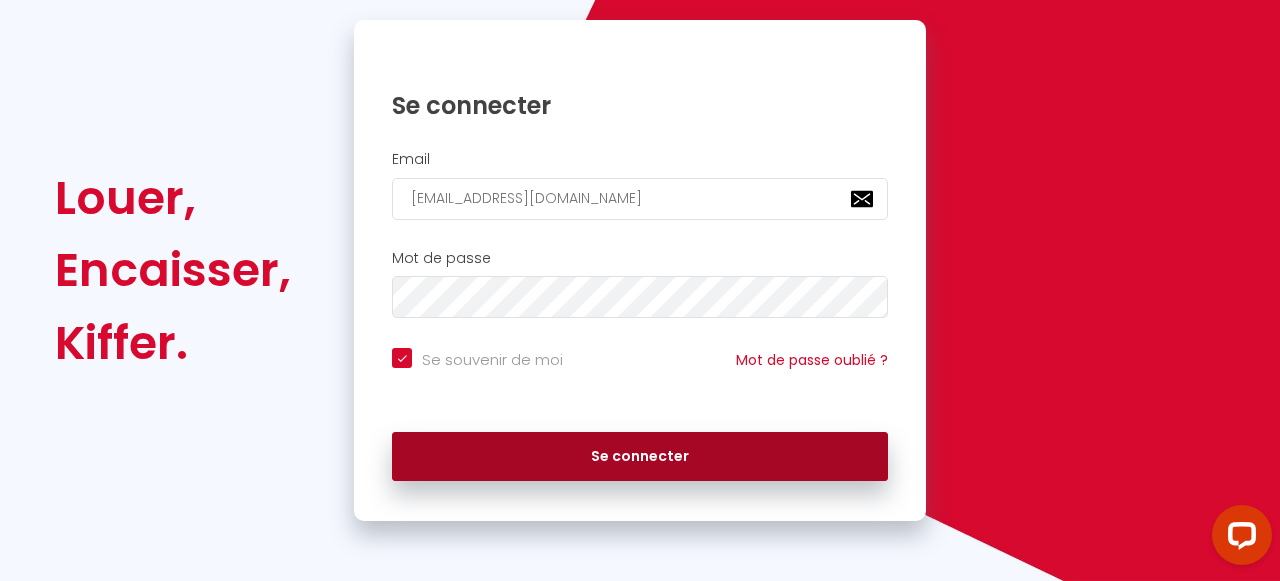 click on "Se connecter" at bounding box center (640, 457) 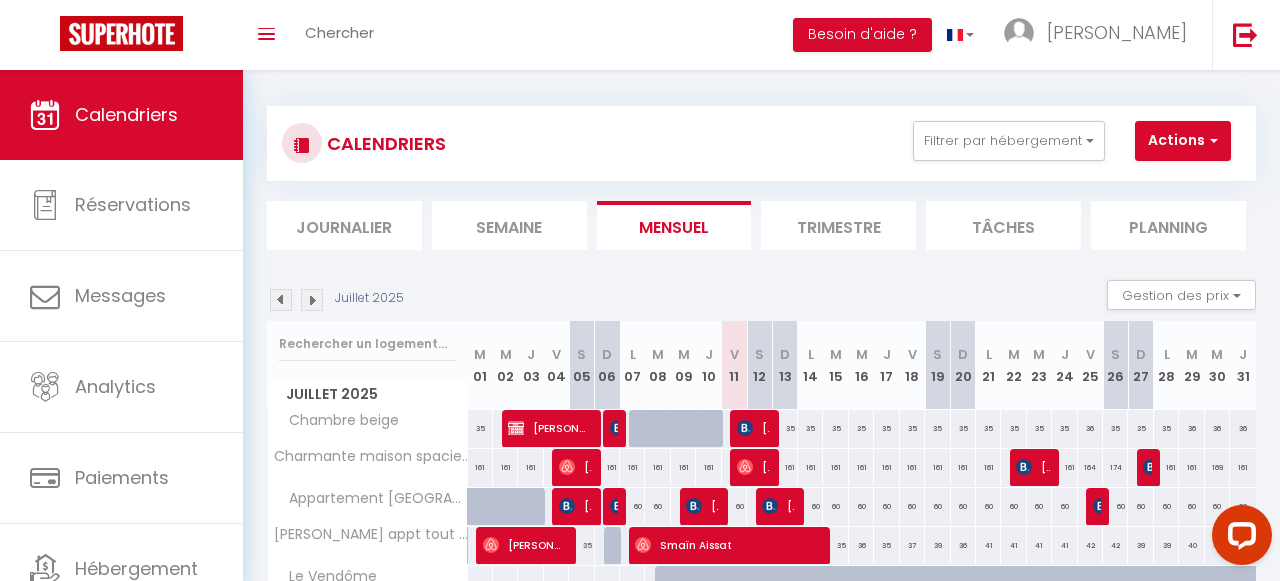 scroll, scrollTop: 0, scrollLeft: 0, axis: both 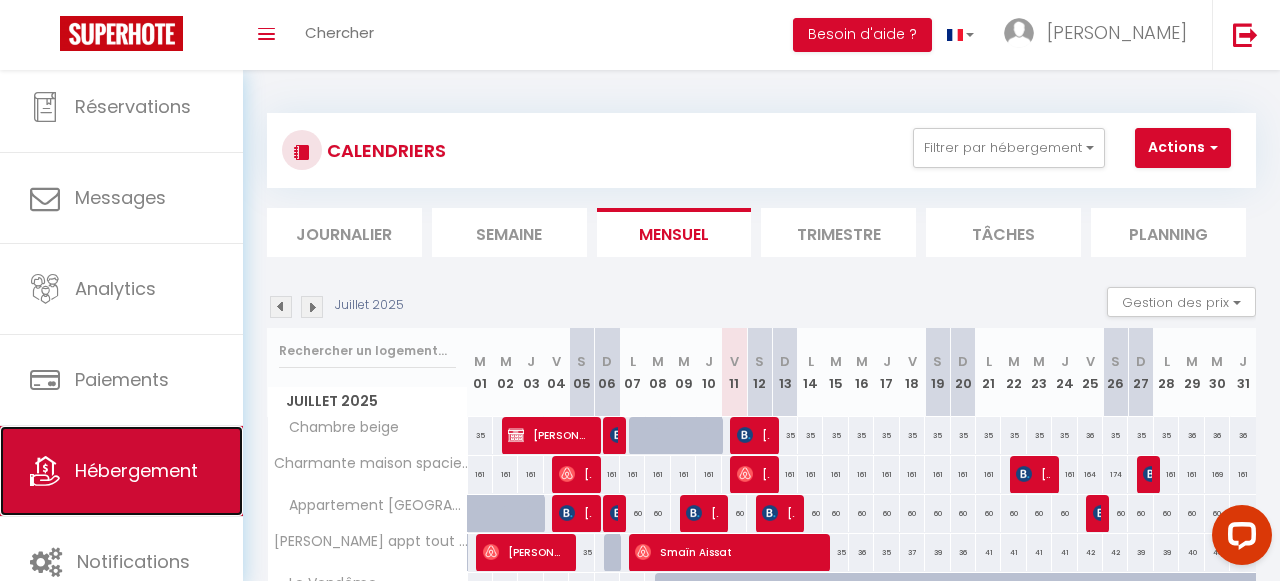 click on "Hébergement" at bounding box center [136, 470] 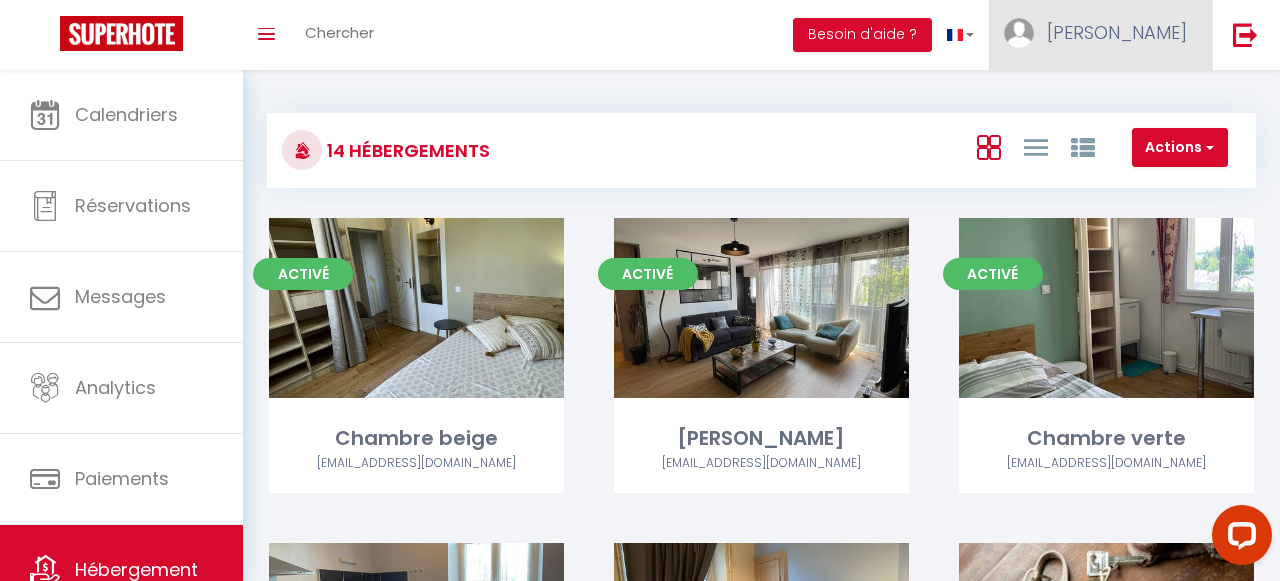 click on "[PERSON_NAME]" at bounding box center [1100, 35] 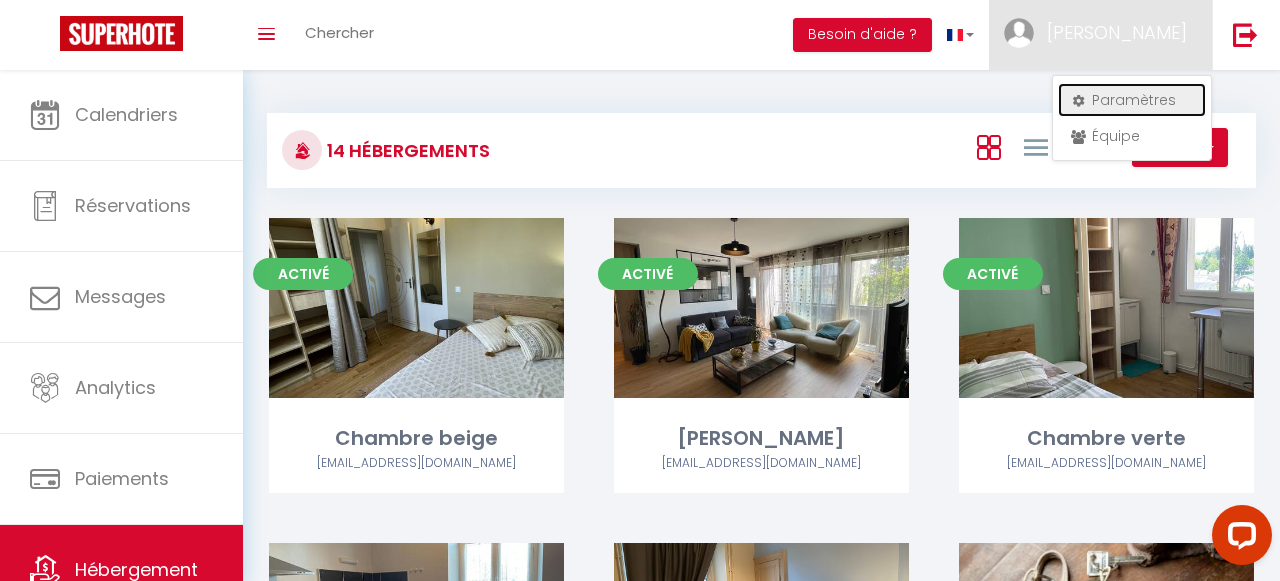 click on "Paramètres" at bounding box center [1132, 100] 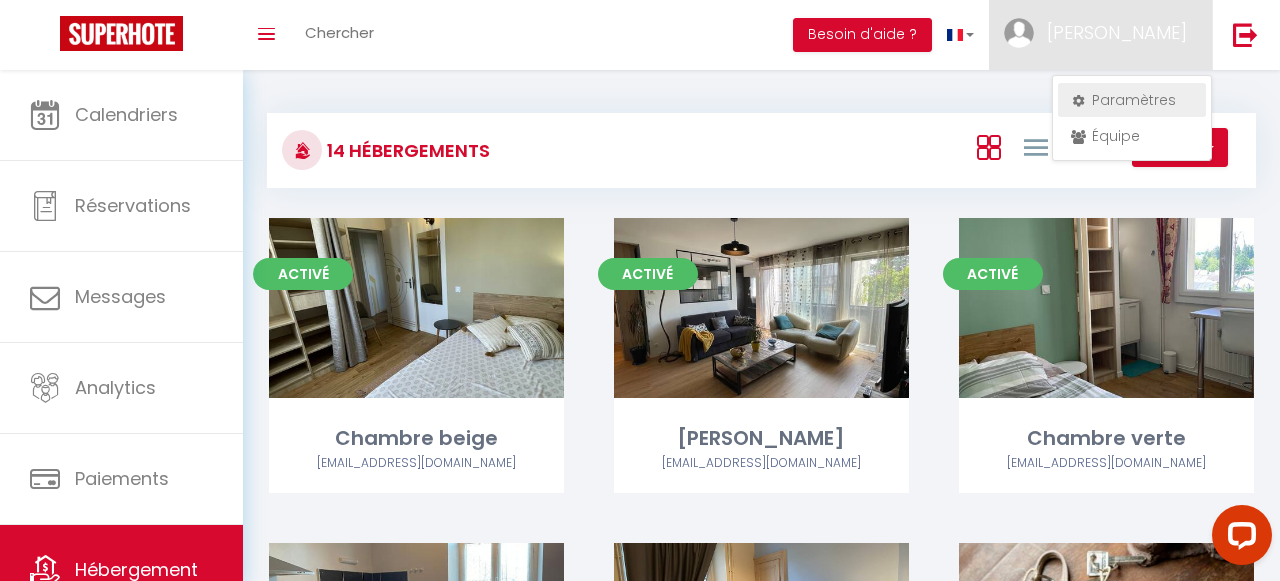 select on "28" 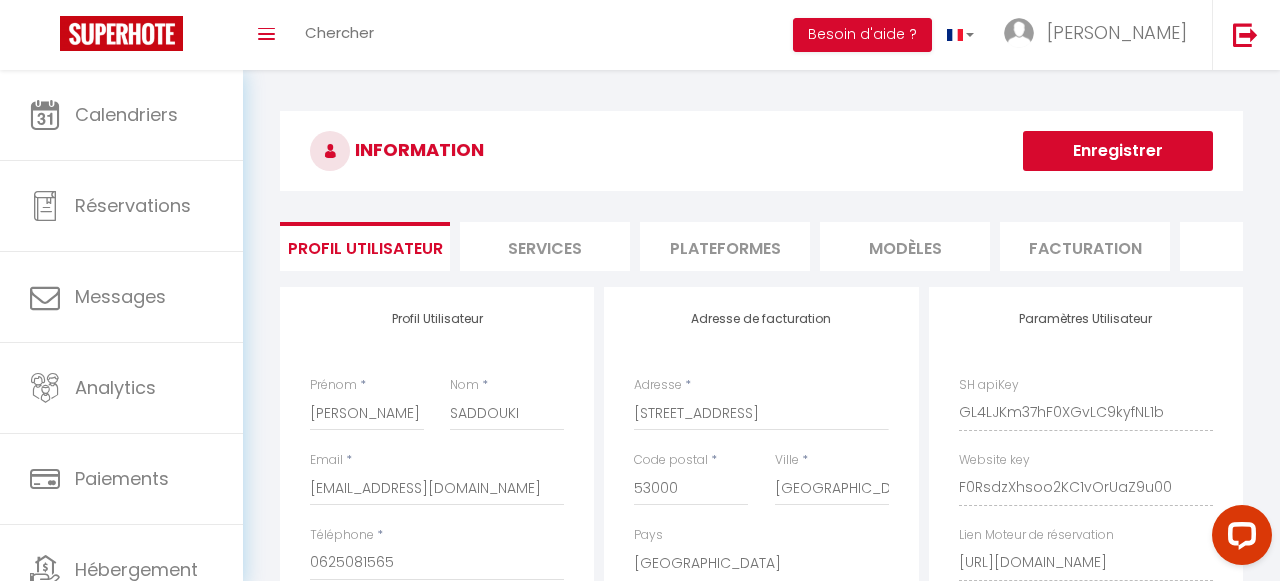 click on "Plateformes" at bounding box center [725, 246] 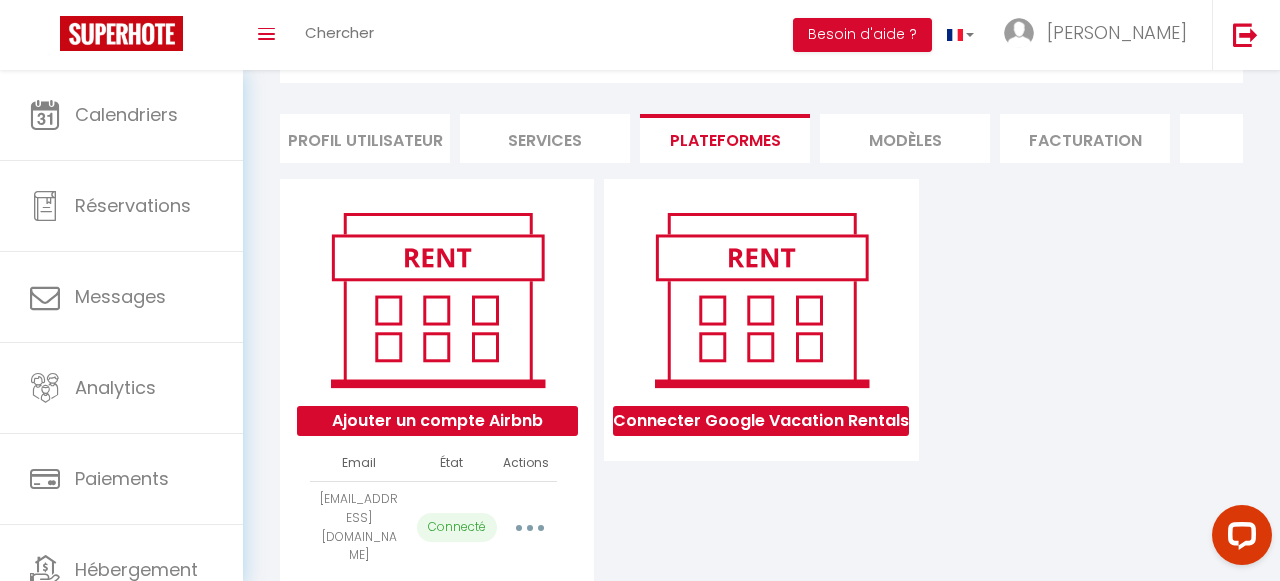 scroll, scrollTop: 159, scrollLeft: 0, axis: vertical 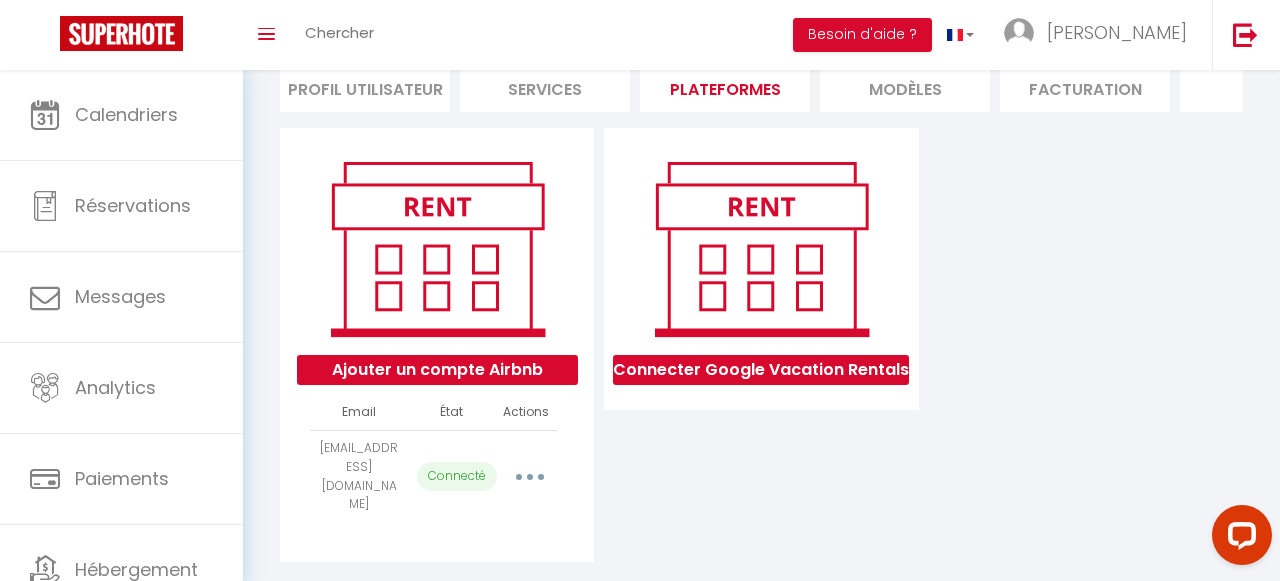 click at bounding box center [530, 477] 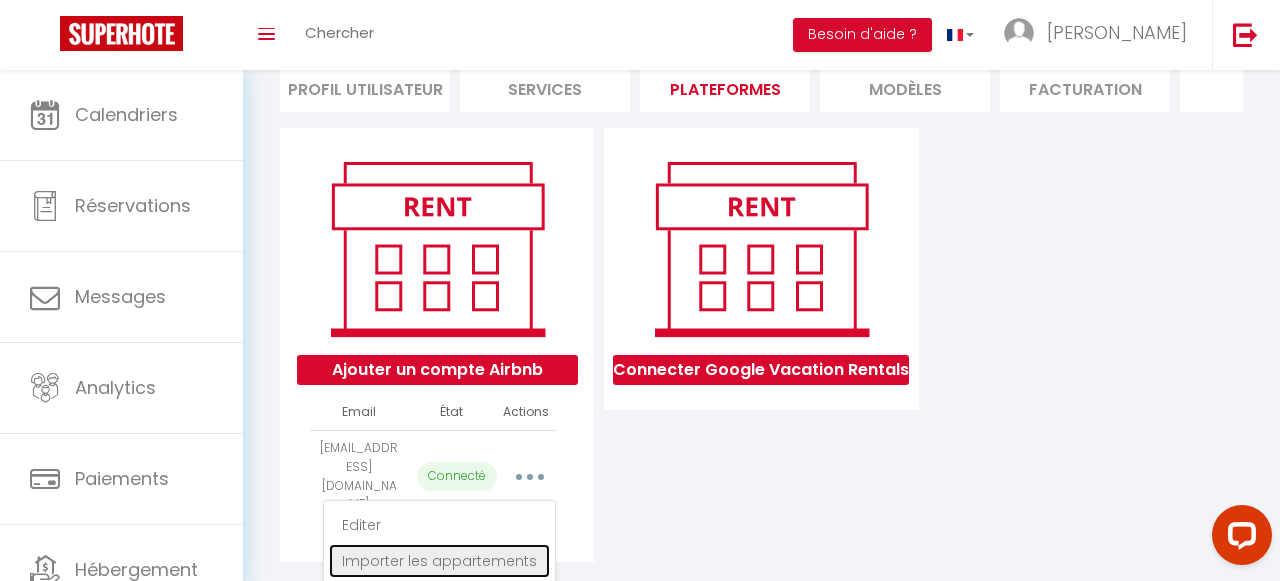 click on "Importer les appartements" at bounding box center [439, 561] 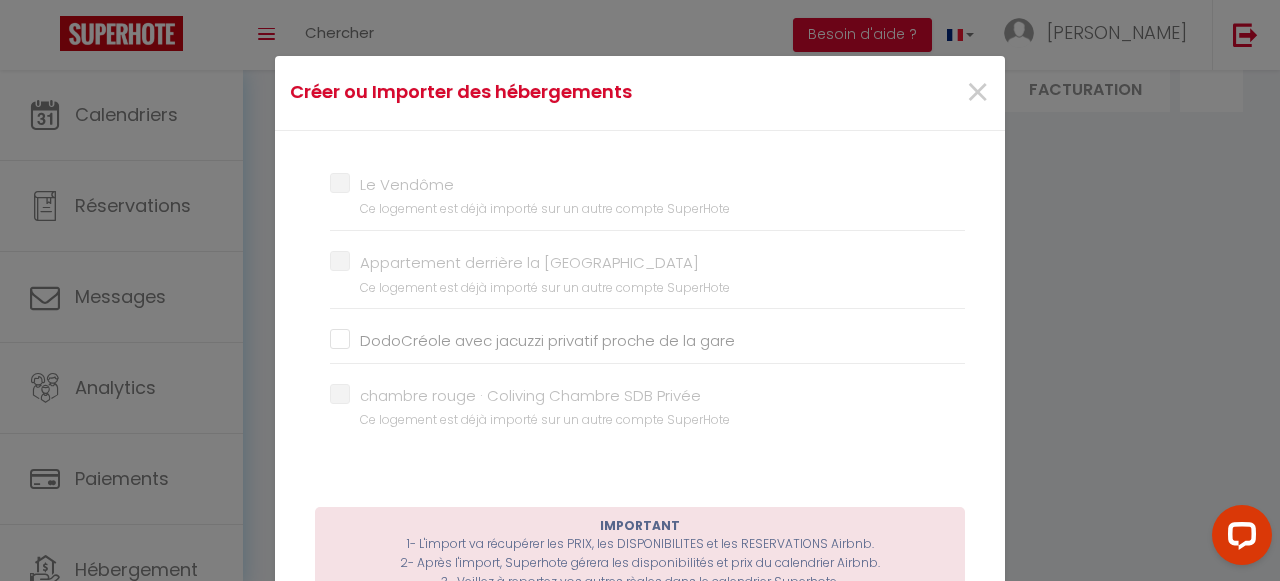 scroll, scrollTop: 540, scrollLeft: 0, axis: vertical 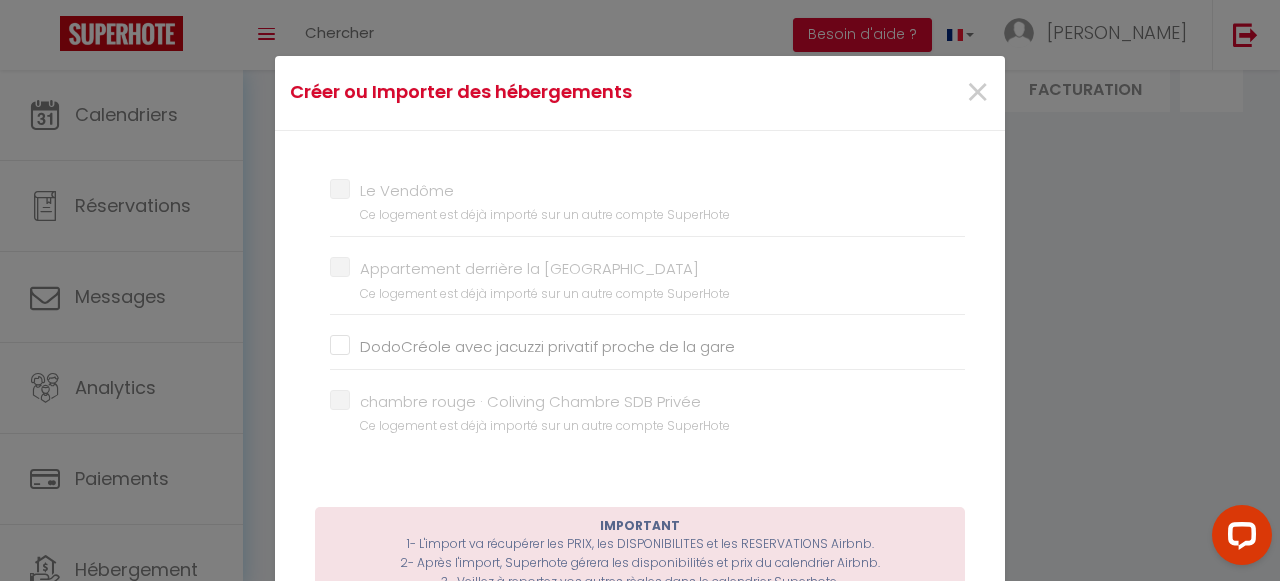 click on "DodoCréole avec jacuzzi privatif proche de la gare" at bounding box center (647, 347) 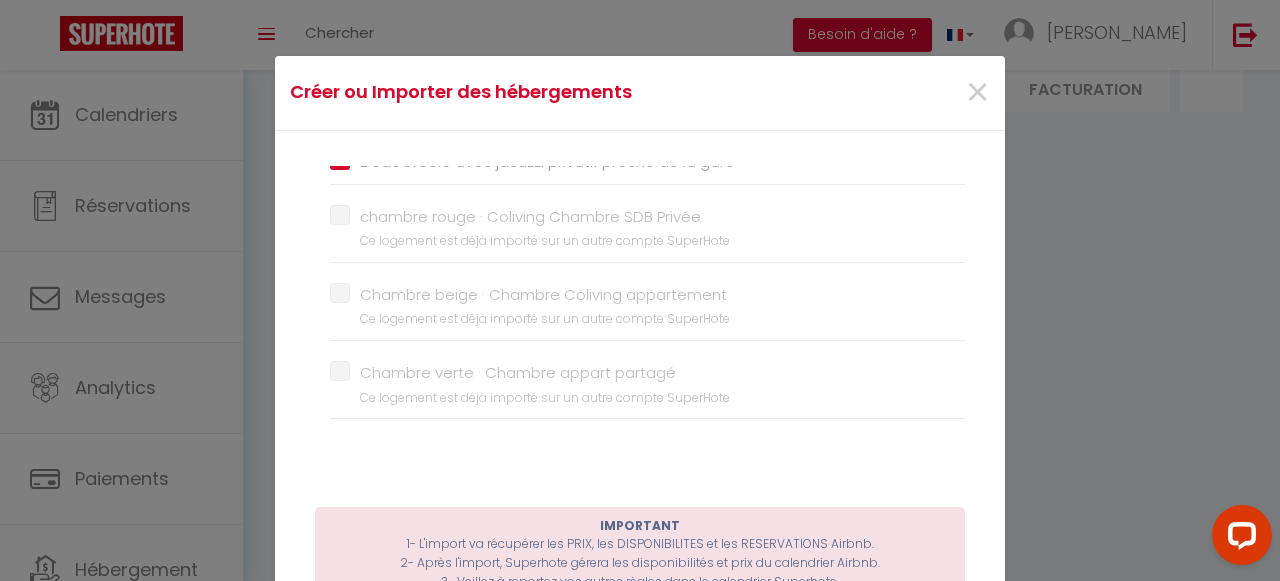 scroll, scrollTop: 875, scrollLeft: 0, axis: vertical 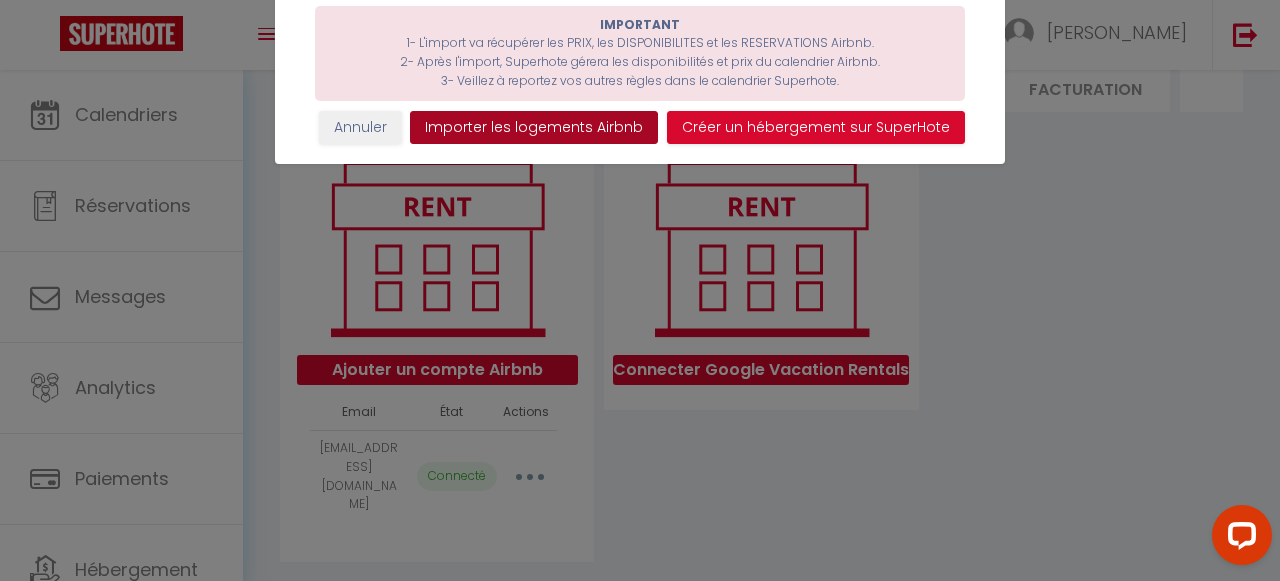 click on "Importer les logements Airbnb" at bounding box center [534, 128] 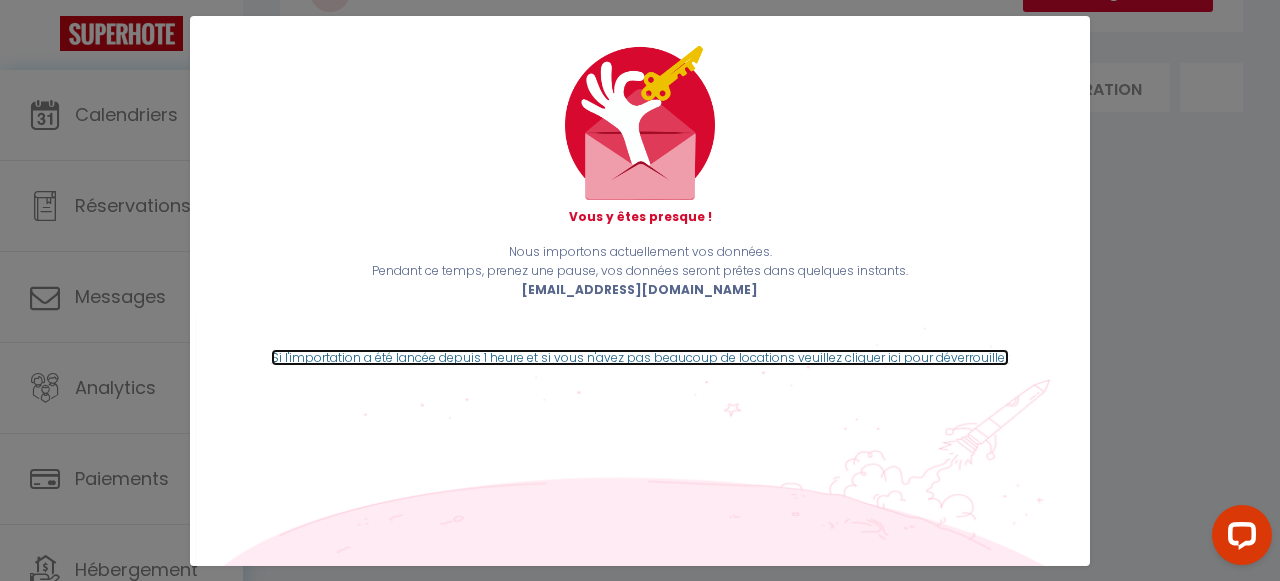 click on "Si l'importation a été lancée depuis 1 heure et si vous n'avez pas beaucoup de locations veuillez cliquer ici pour déverrouiller" at bounding box center (640, 357) 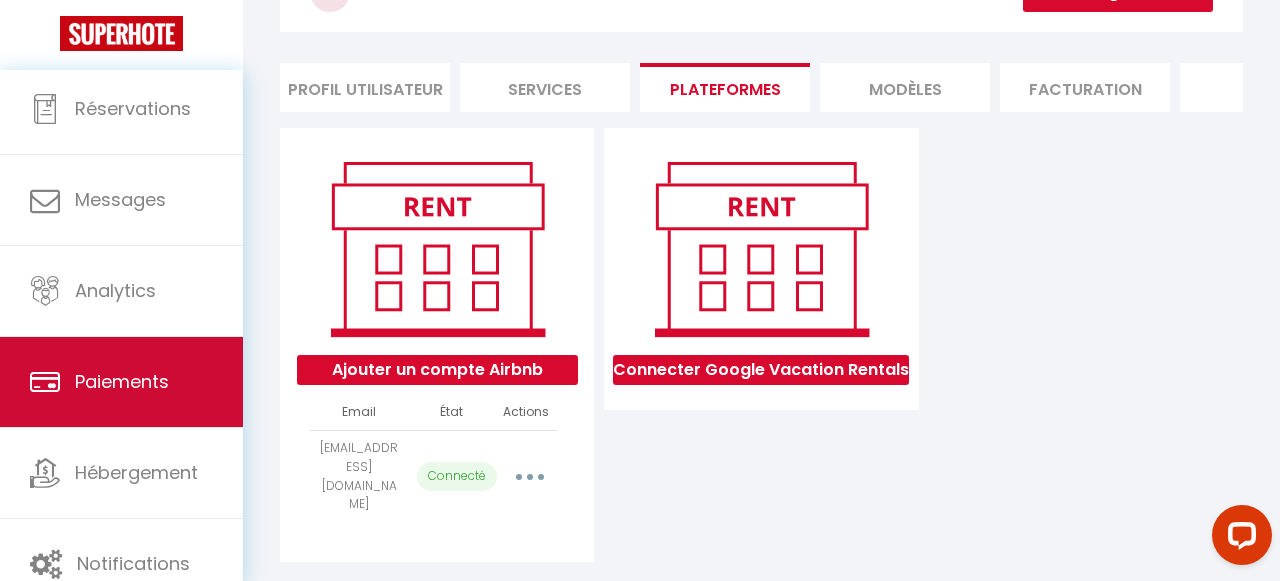 scroll, scrollTop: 108, scrollLeft: 0, axis: vertical 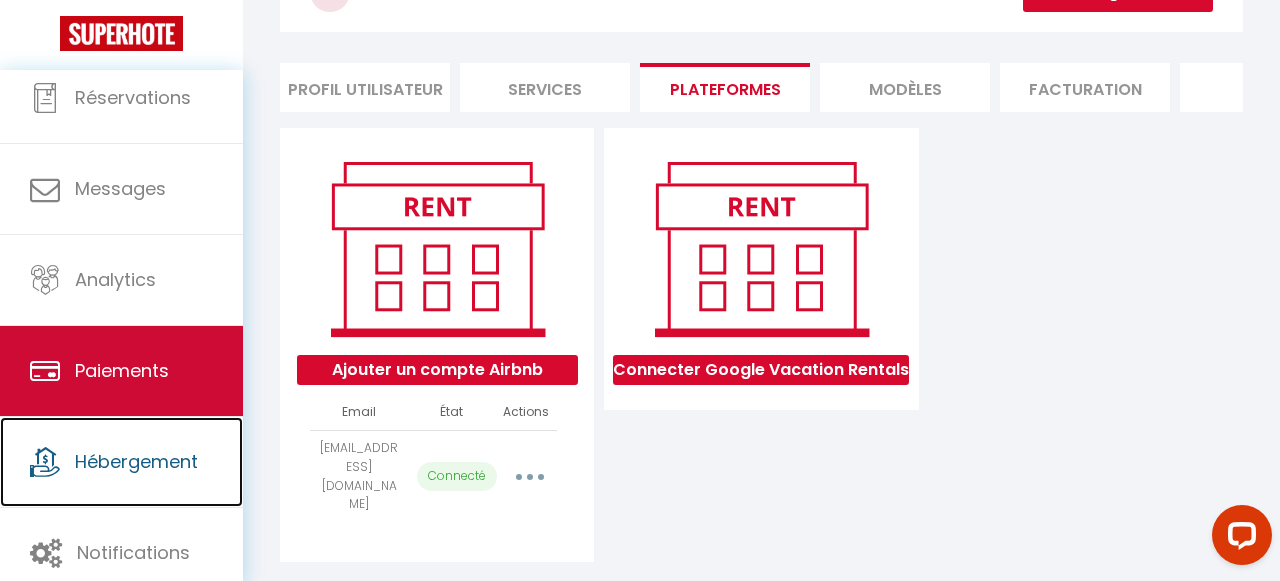 click on "Hébergement" at bounding box center [136, 461] 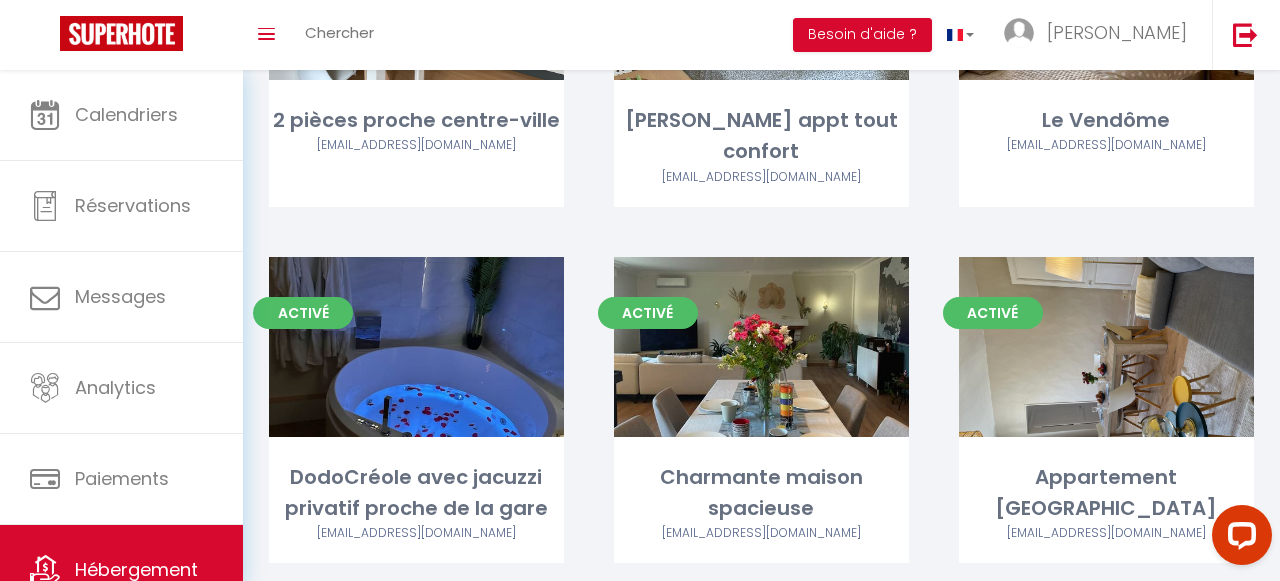 scroll, scrollTop: 1413, scrollLeft: 0, axis: vertical 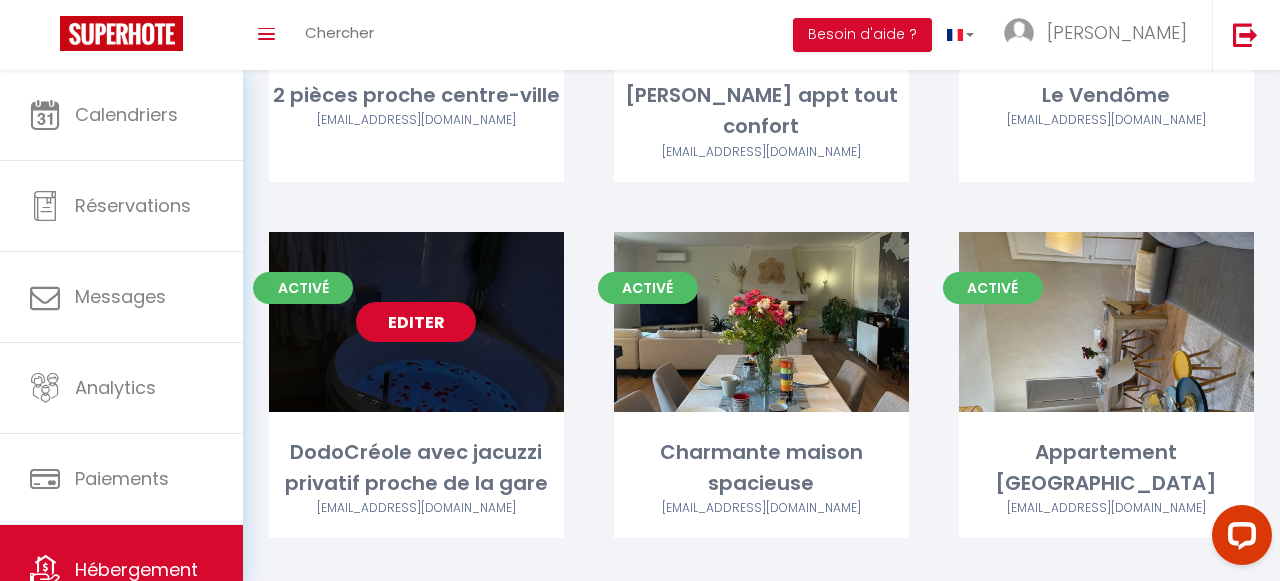 click on "Editer" at bounding box center [416, 322] 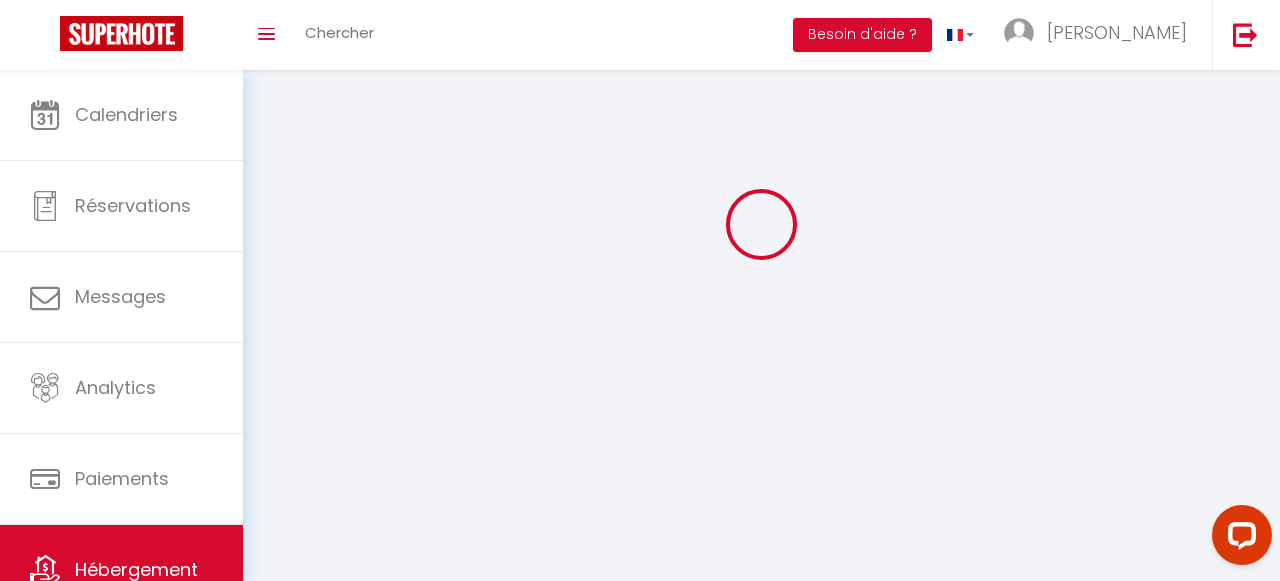 scroll, scrollTop: 0, scrollLeft: 0, axis: both 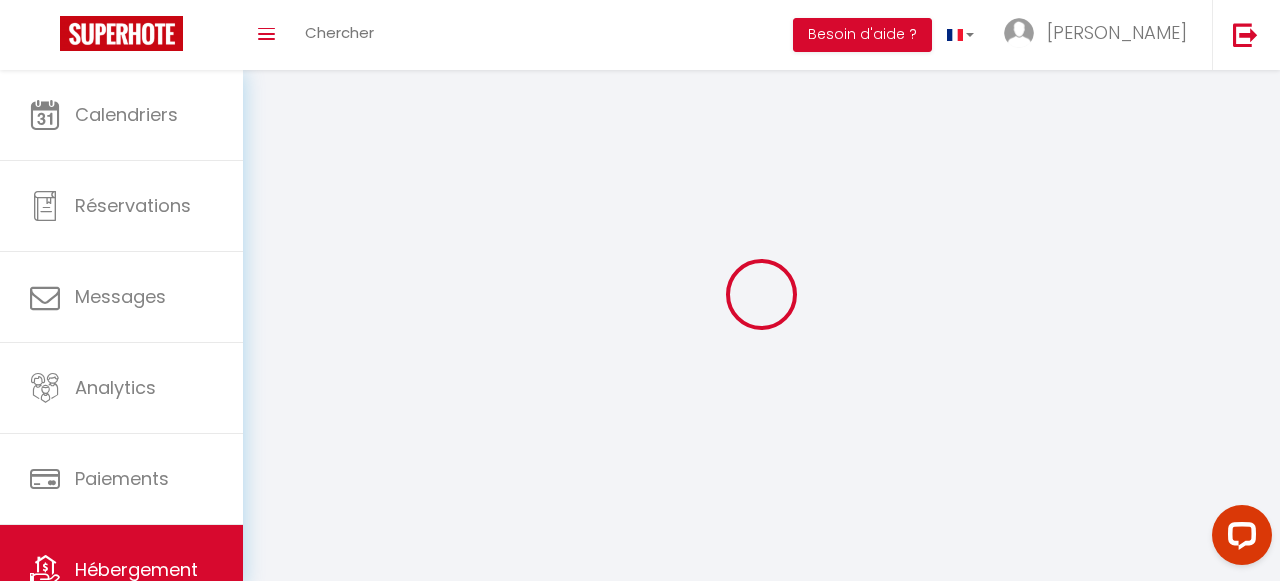select 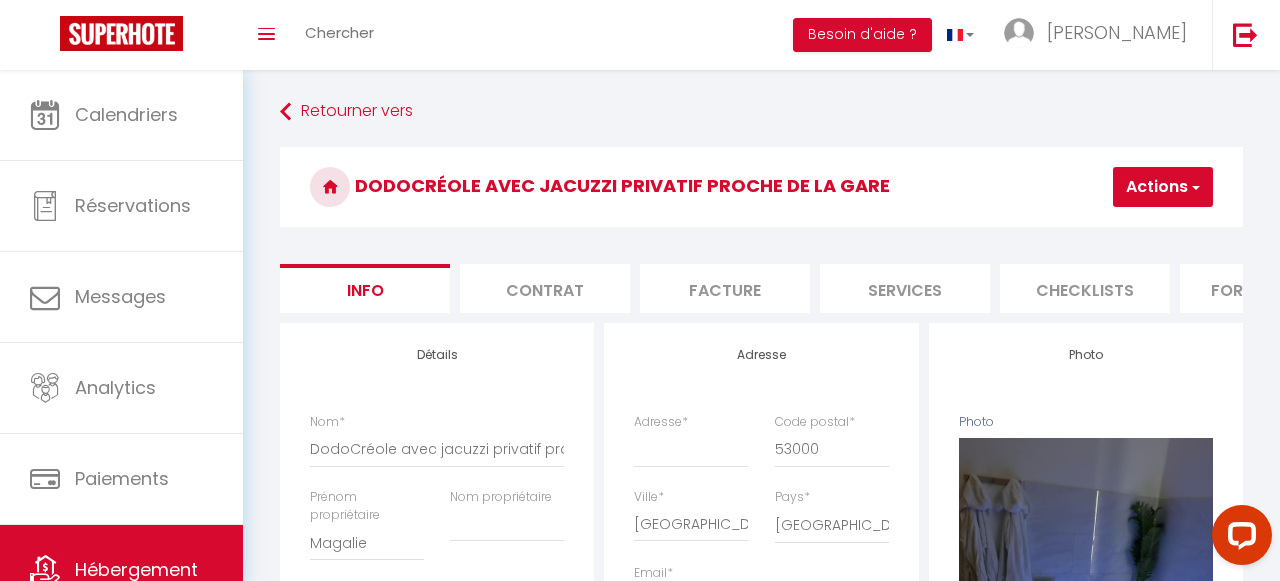select 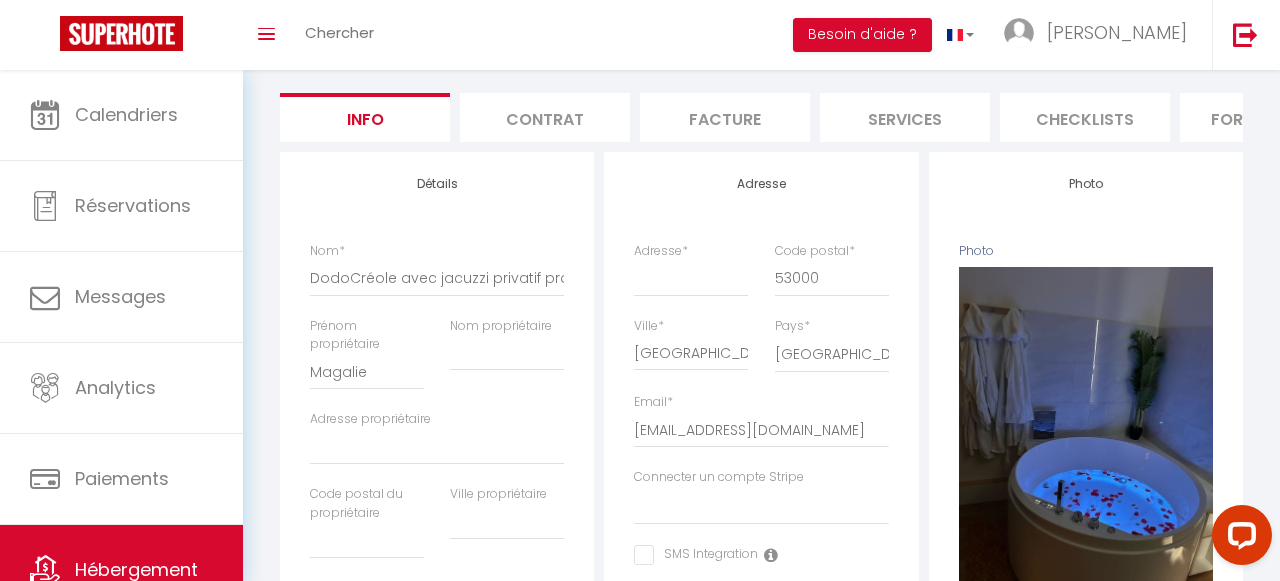 scroll, scrollTop: 168, scrollLeft: 0, axis: vertical 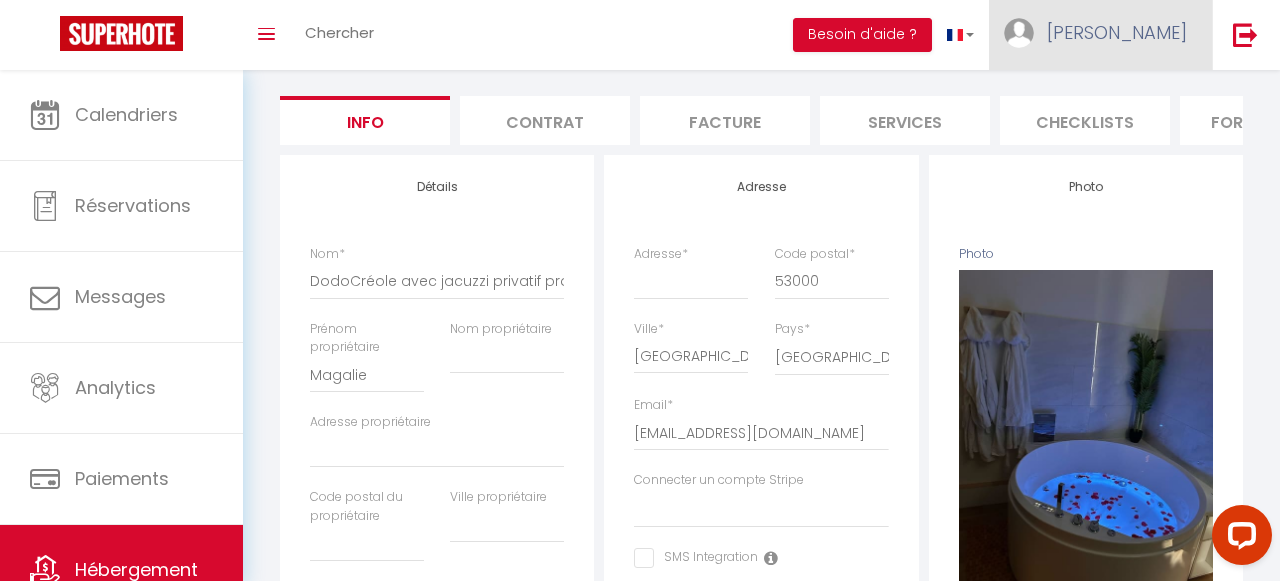 click on "[PERSON_NAME]" at bounding box center [1100, 35] 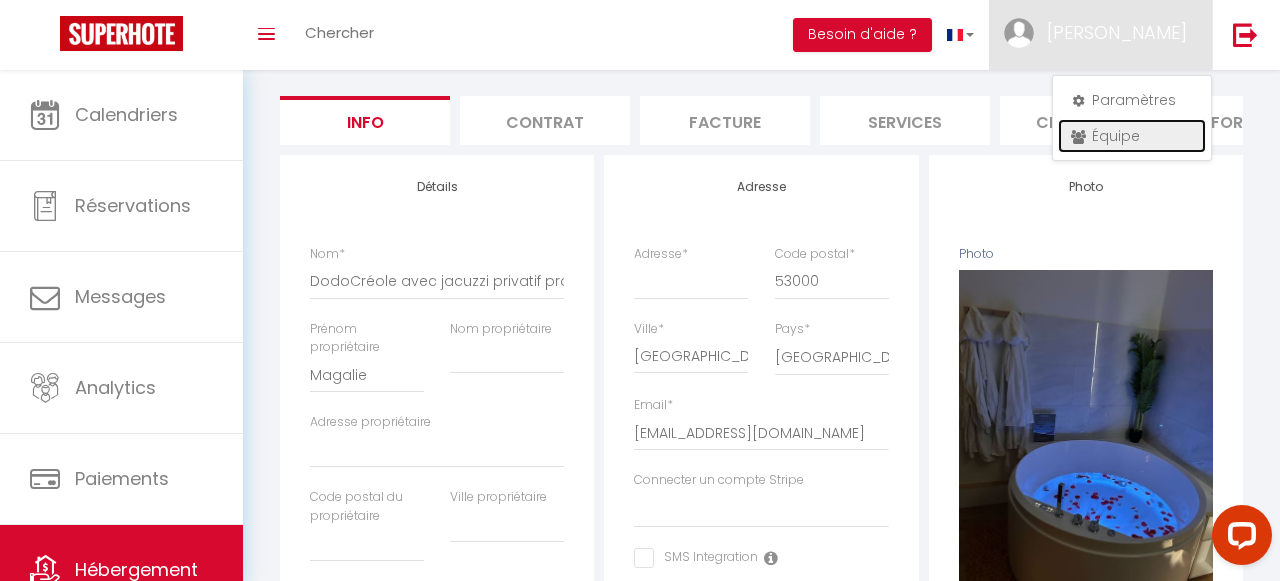 click on "Équipe" at bounding box center [1132, 136] 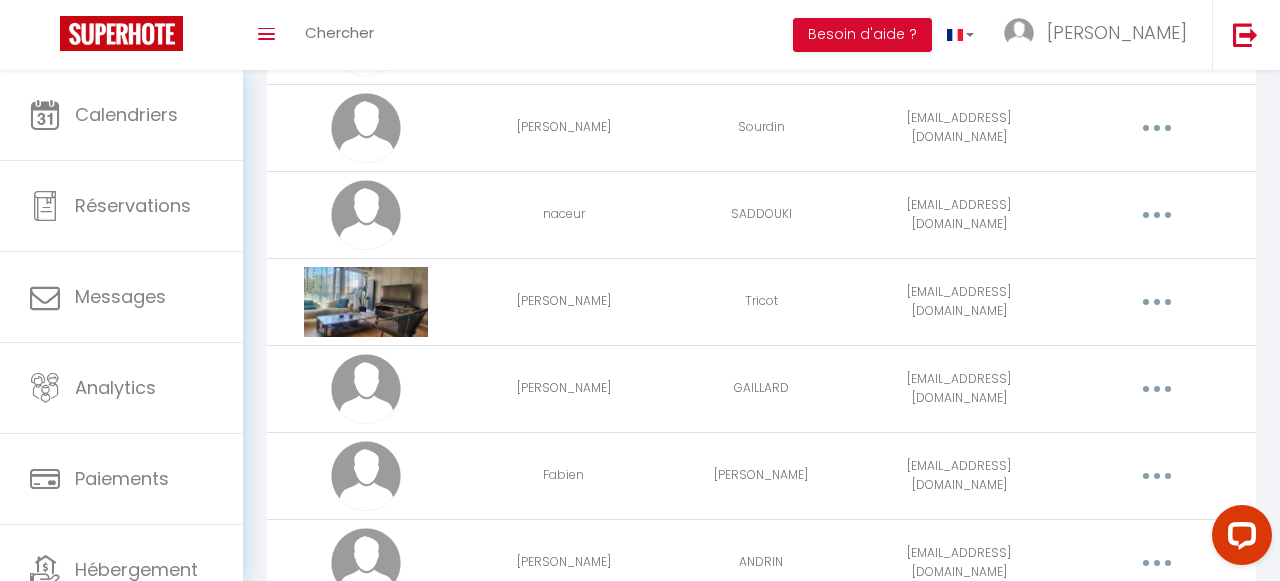 scroll, scrollTop: 0, scrollLeft: 0, axis: both 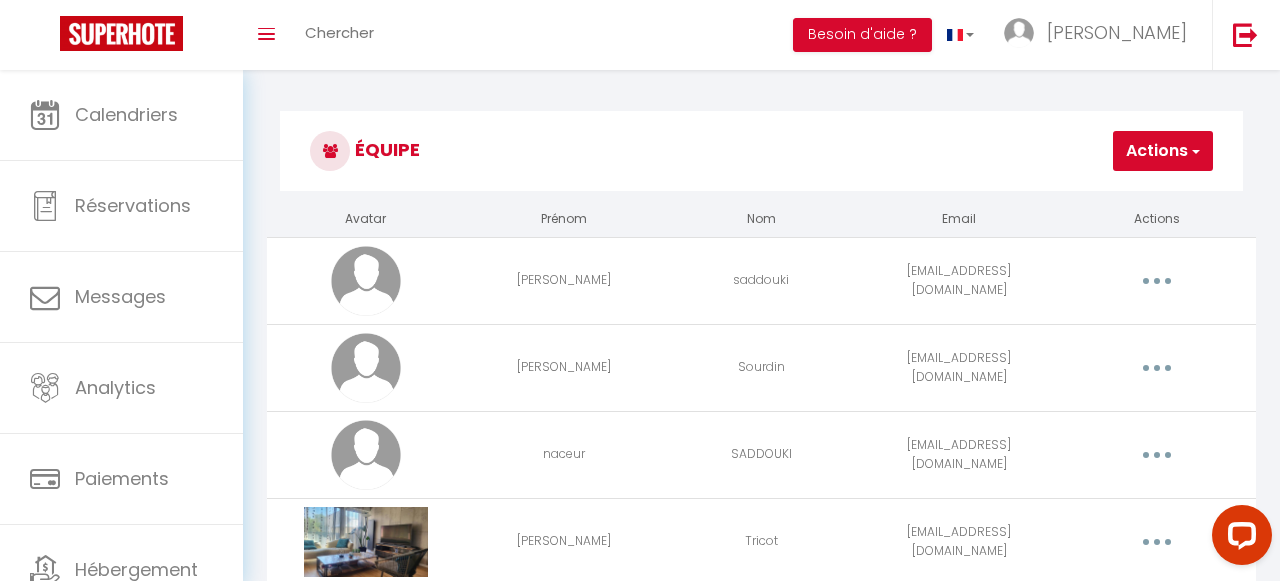 click on "Actions" at bounding box center [1163, 151] 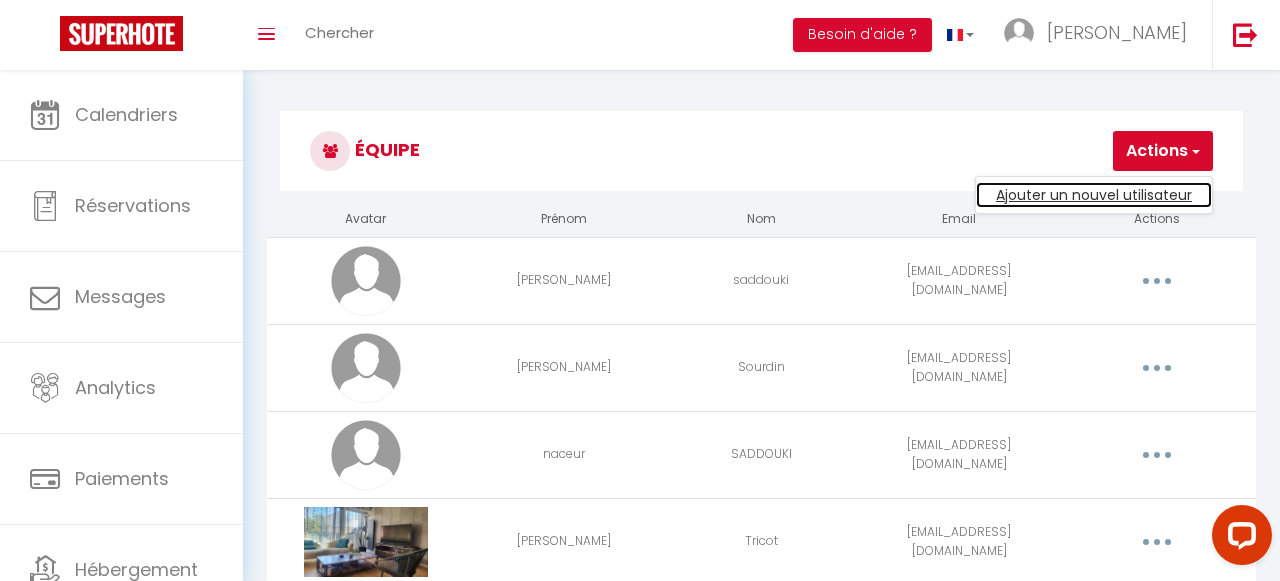 click on "Ajouter un nouvel utilisateur" at bounding box center (1094, 195) 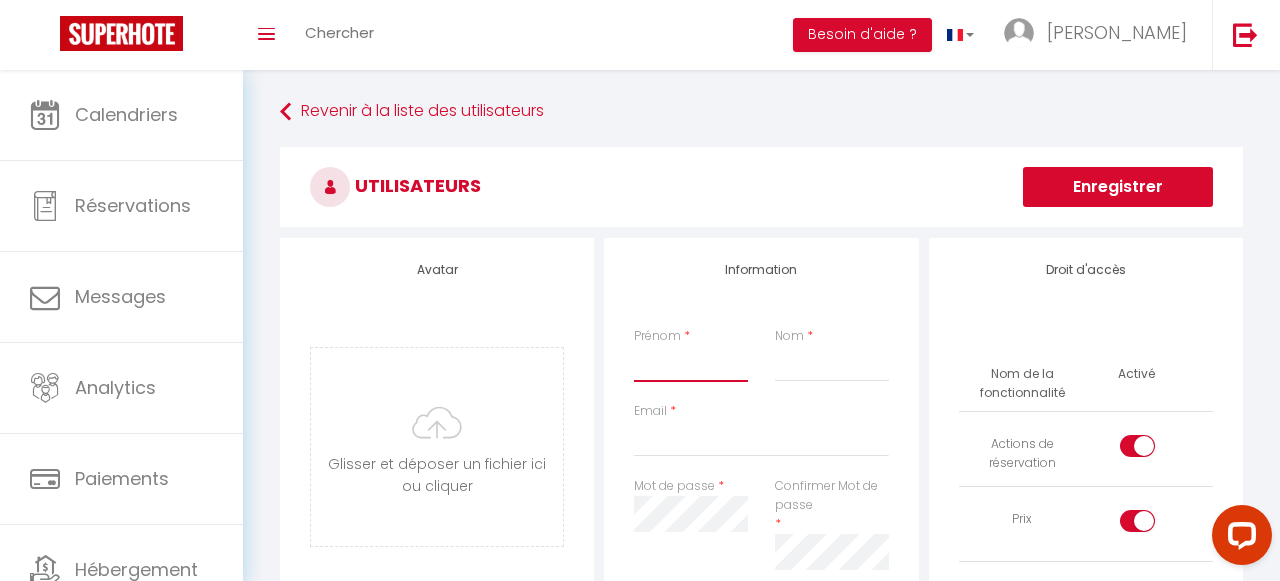 click on "Prénom" at bounding box center [691, 364] 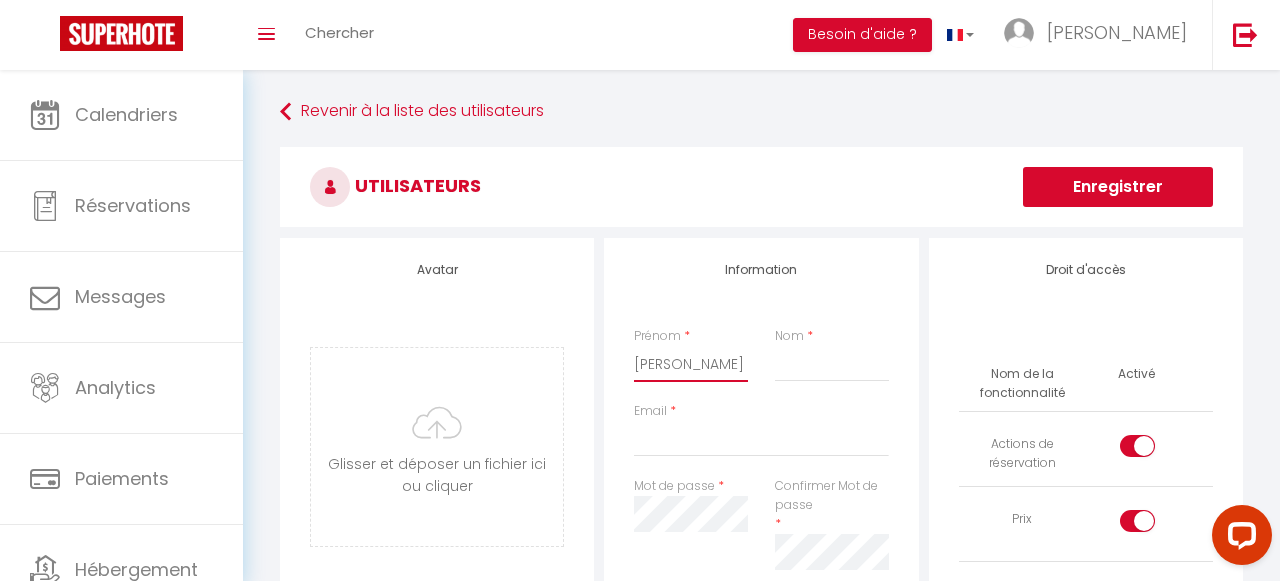 type on "[PERSON_NAME]" 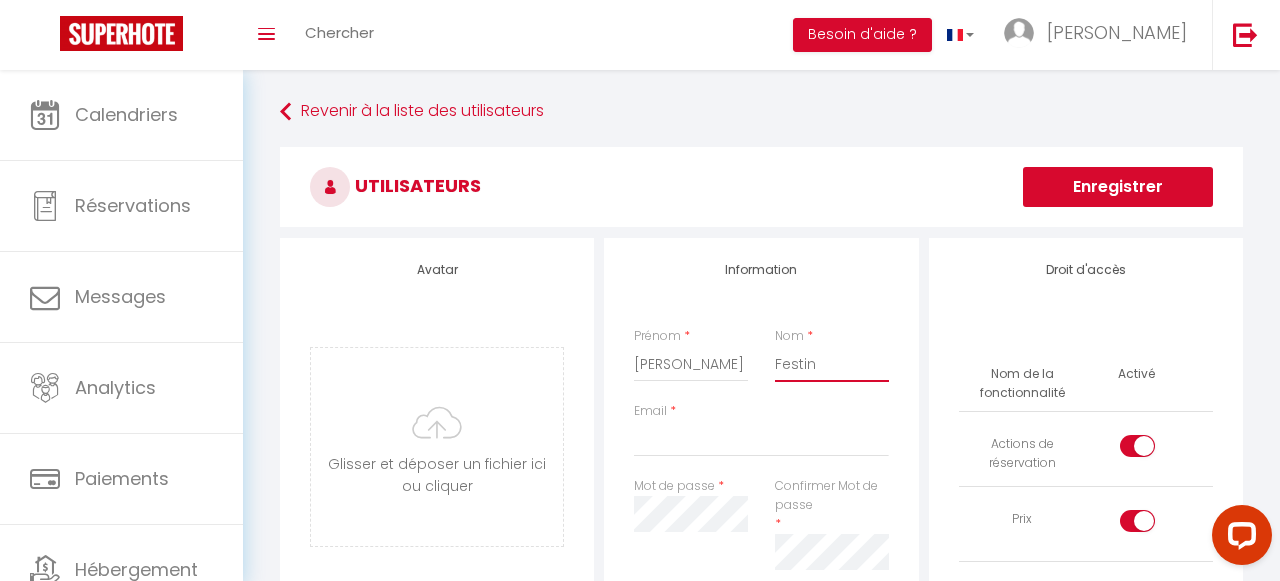 type on "Festin" 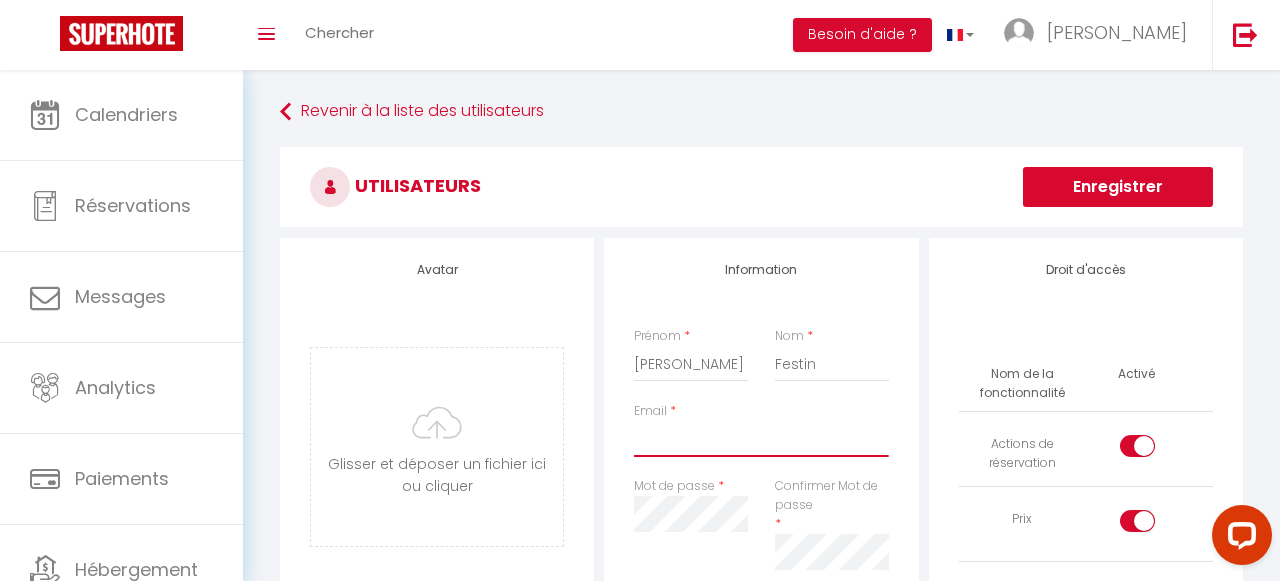 paste on "Notre adresse mail dédiée aux factures : [DOMAIN_NAME][EMAIL_ADDRESS][DOMAIN_NAME]  Nous avons une autre adresse mail pour les réservations clients." 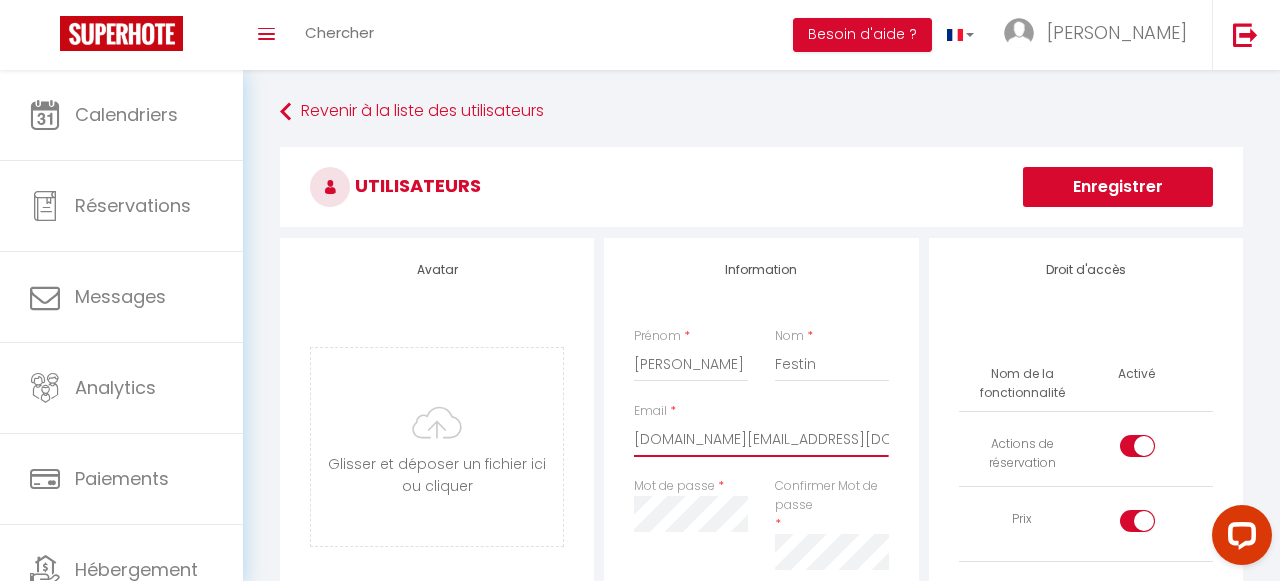 type on "[DOMAIN_NAME][EMAIL_ADDRESS][DOMAIN_NAME]" 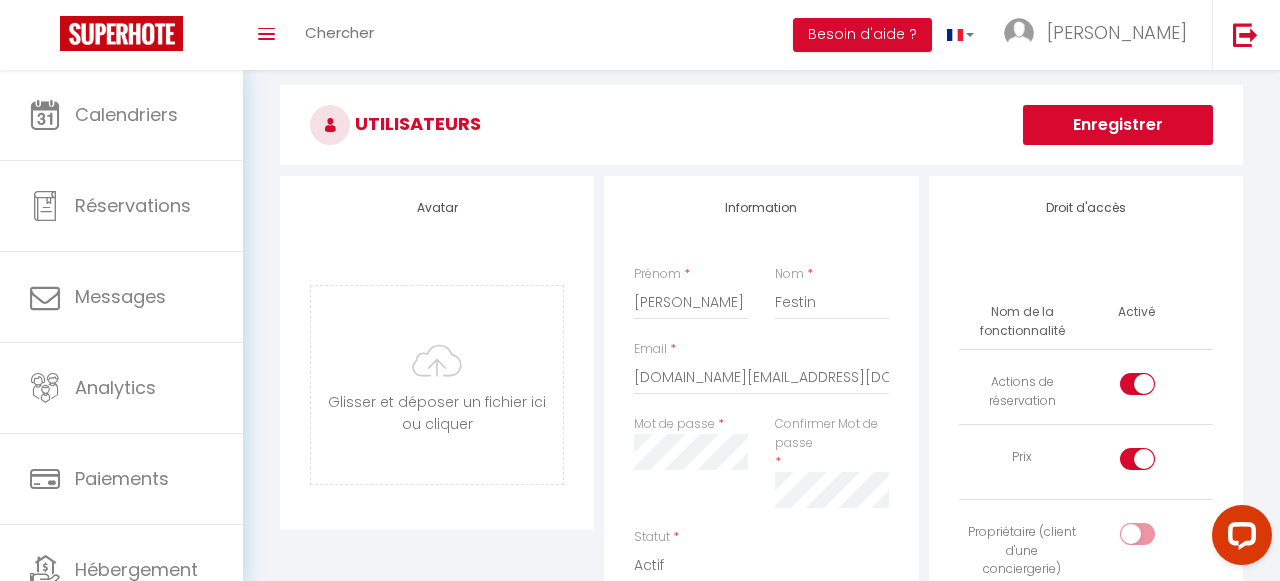 scroll, scrollTop: 63, scrollLeft: 0, axis: vertical 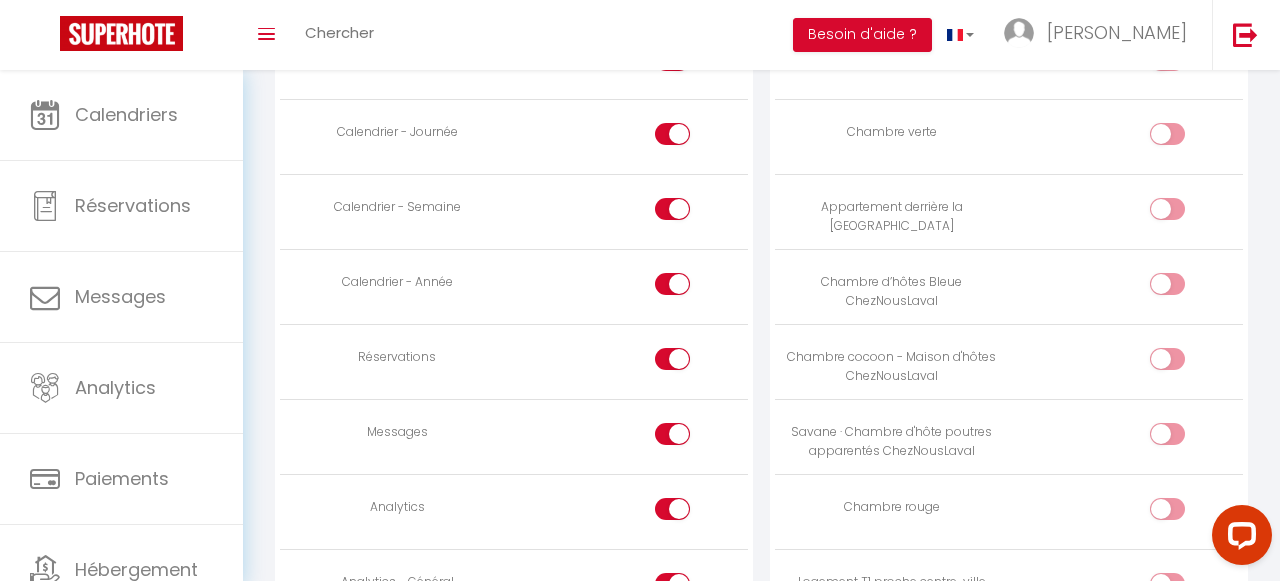 click at bounding box center (672, 509) 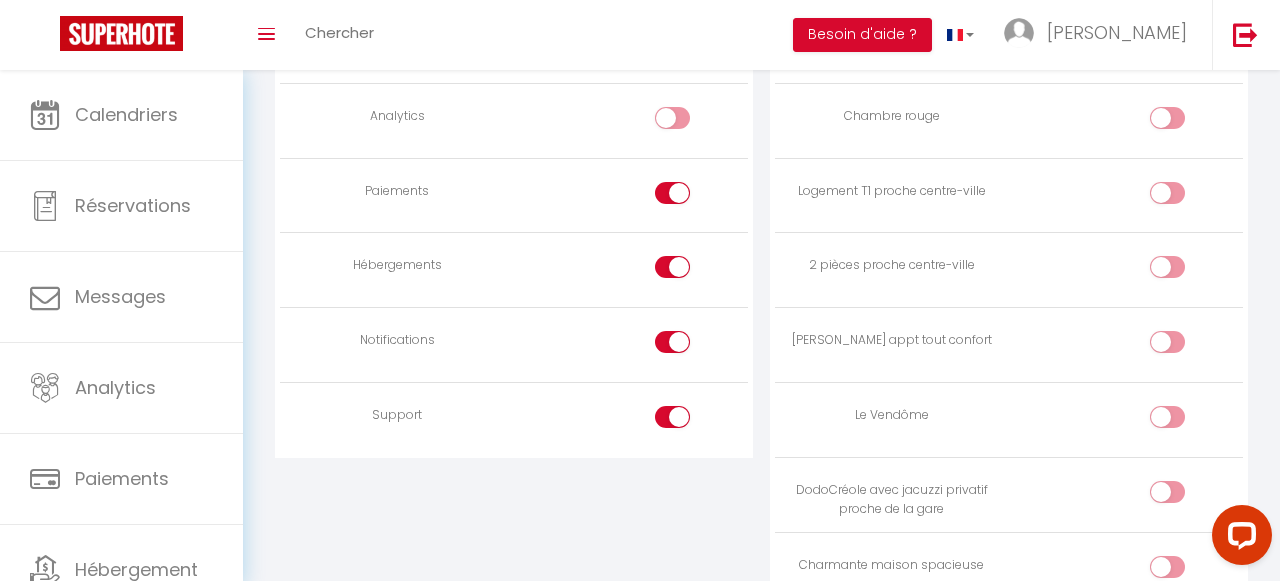 scroll, scrollTop: 1602, scrollLeft: 0, axis: vertical 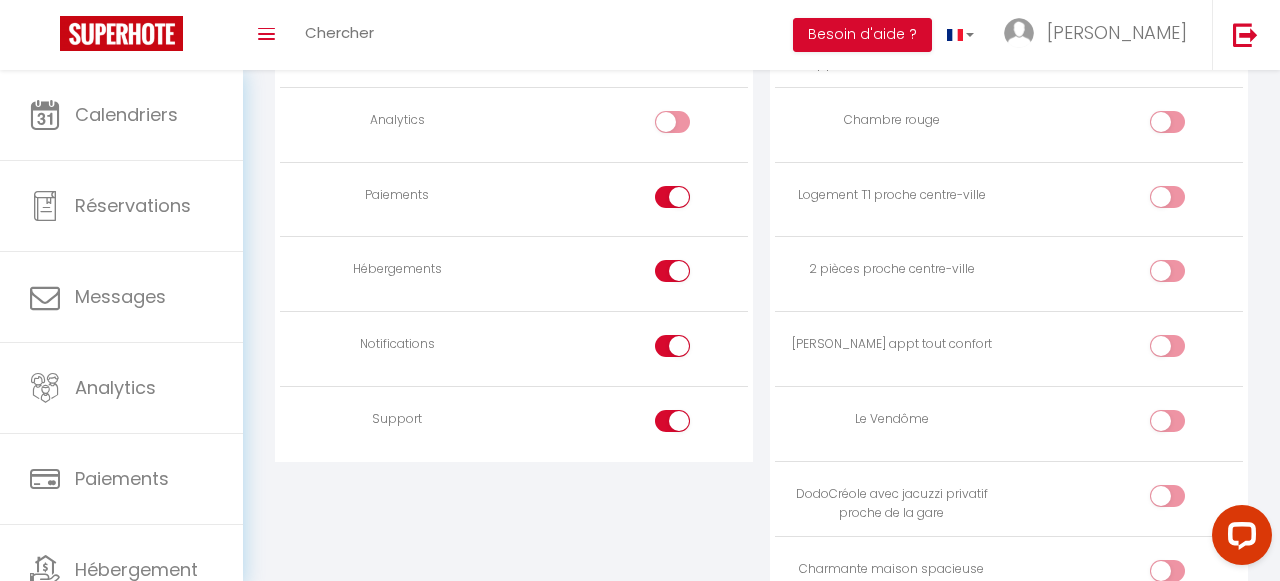 click at bounding box center [672, 421] 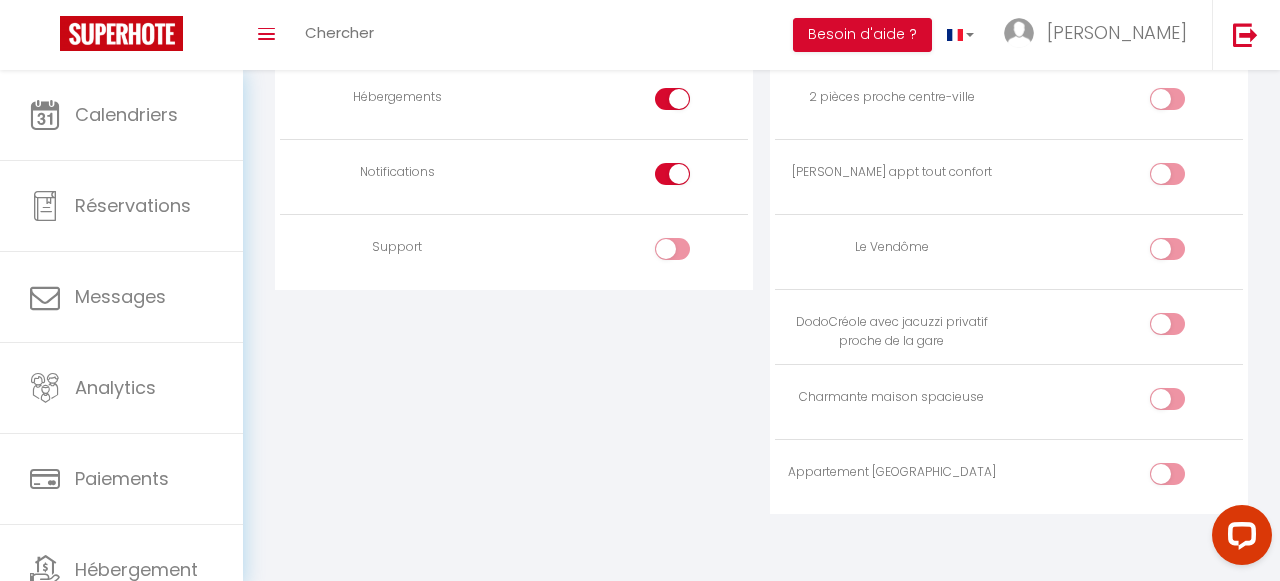 scroll, scrollTop: 1780, scrollLeft: 0, axis: vertical 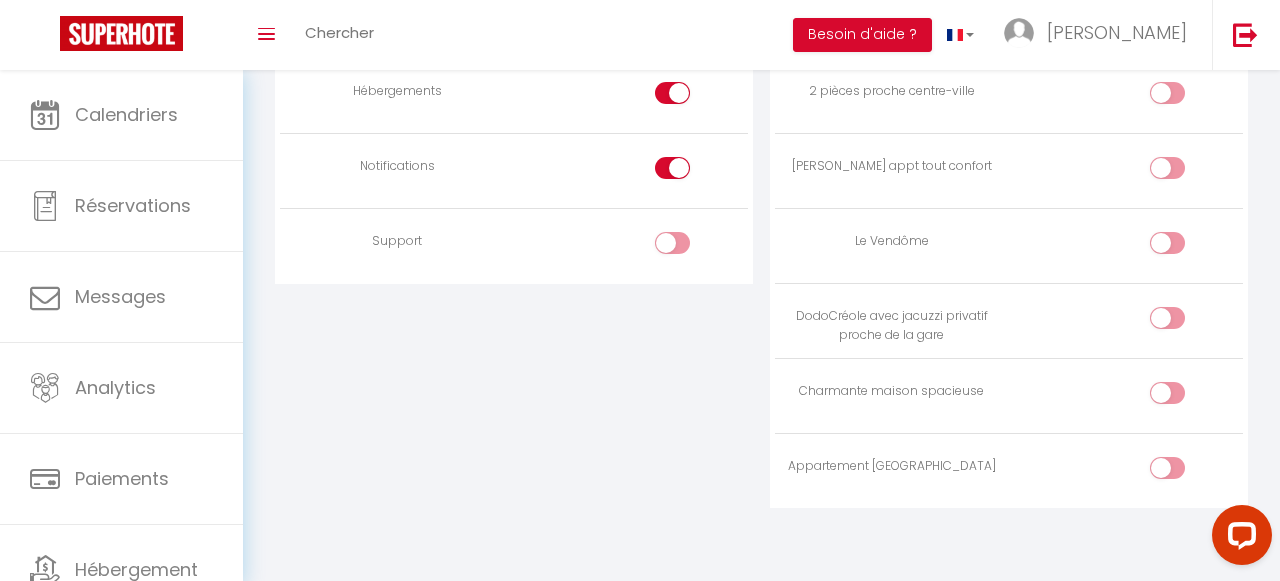 click at bounding box center (1184, 322) 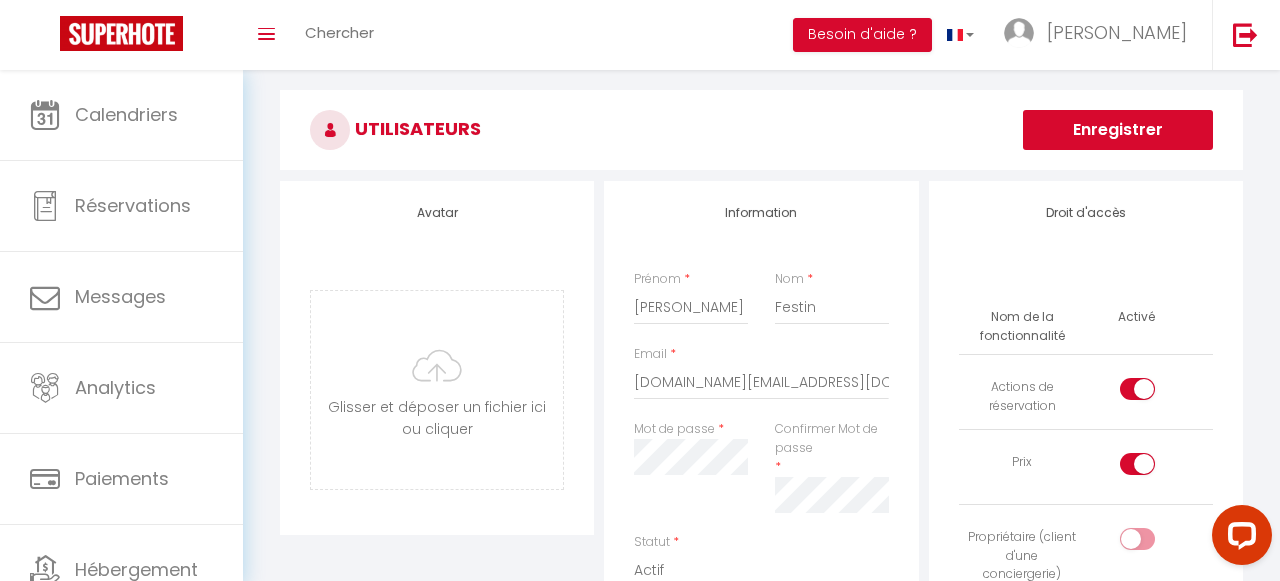 scroll, scrollTop: 59, scrollLeft: 0, axis: vertical 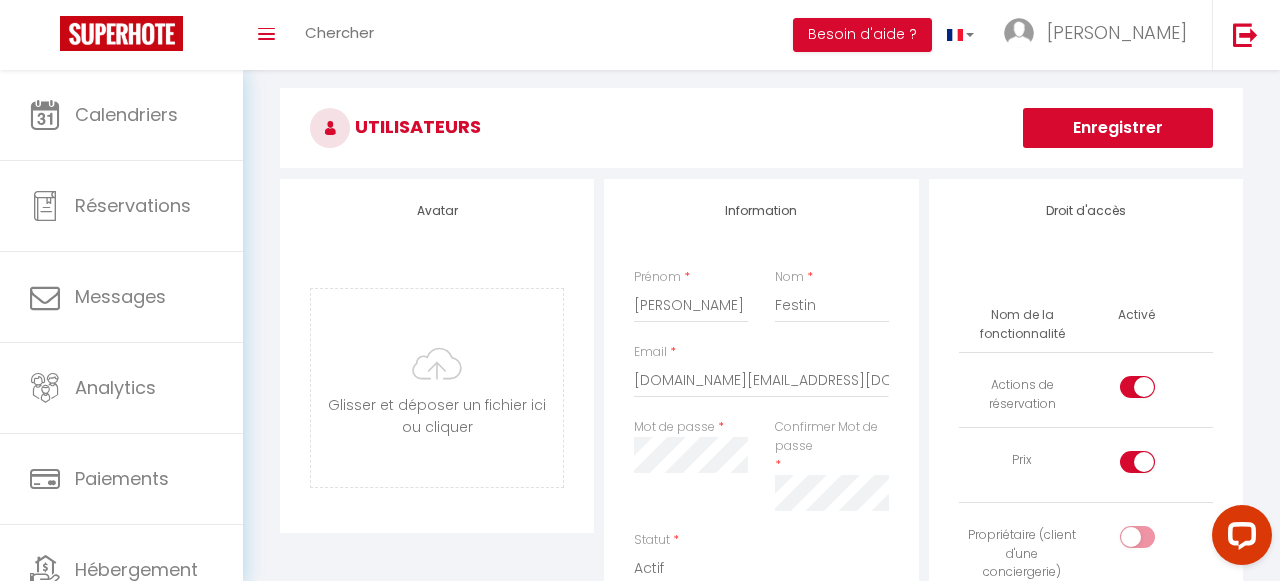 click on "Enregistrer" at bounding box center [1118, 128] 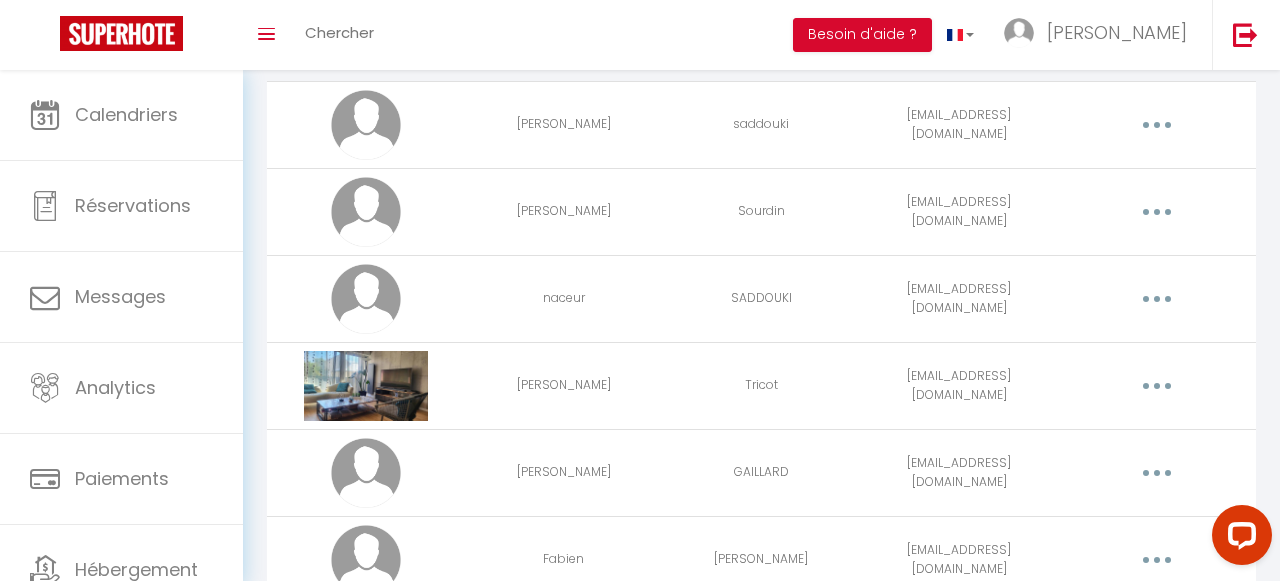 scroll, scrollTop: 0, scrollLeft: 0, axis: both 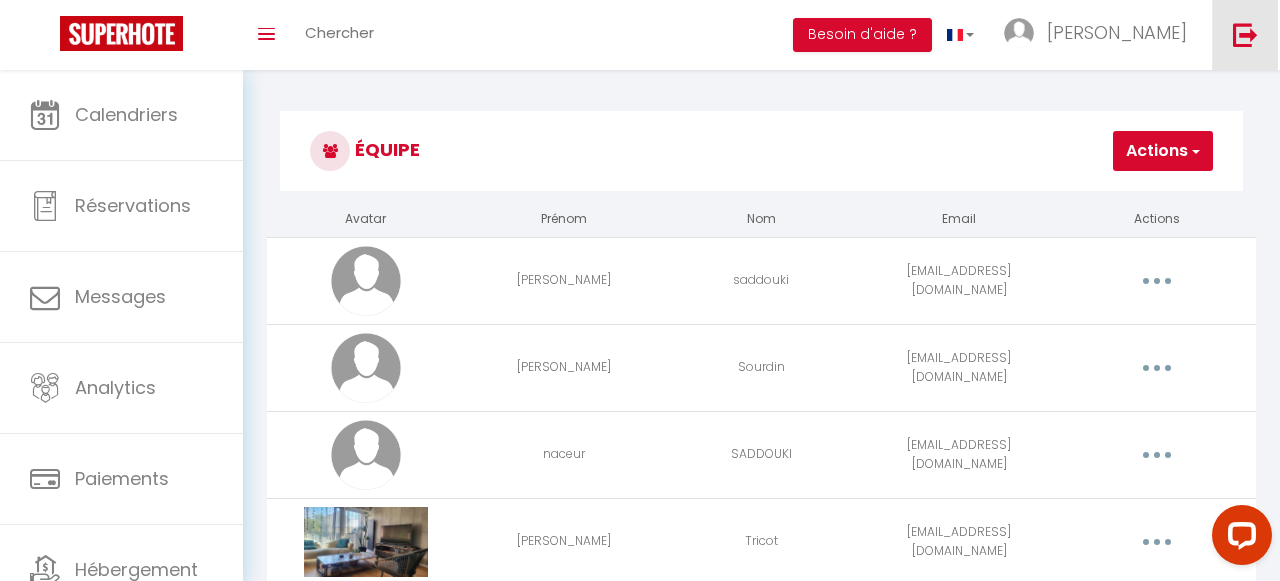 click at bounding box center (1245, 34) 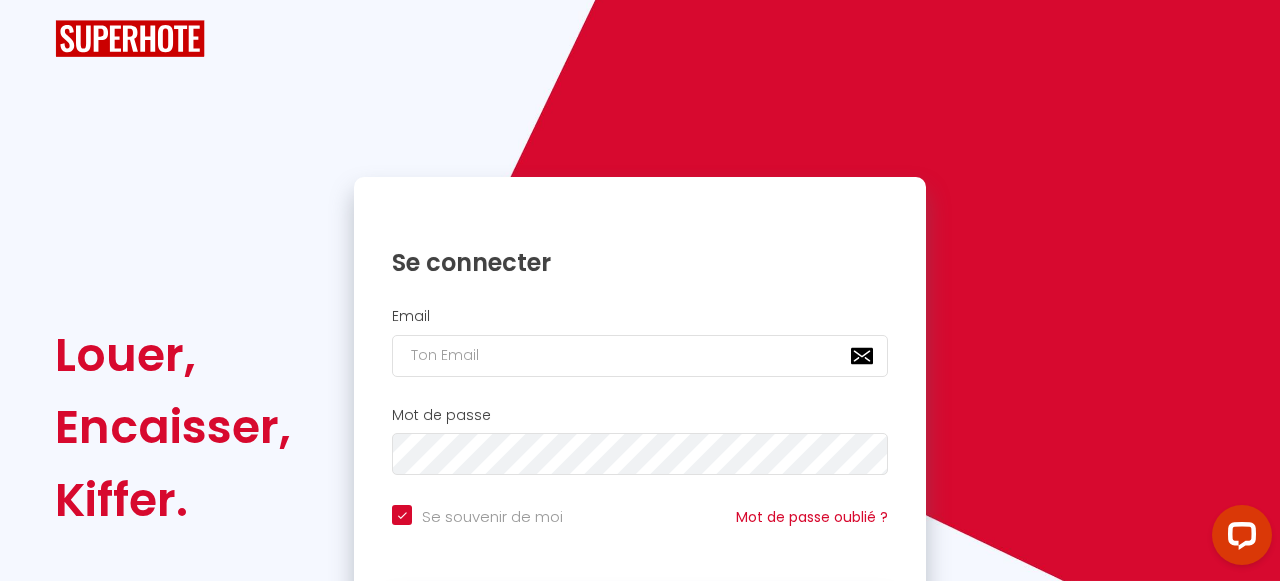 checkbox on "true" 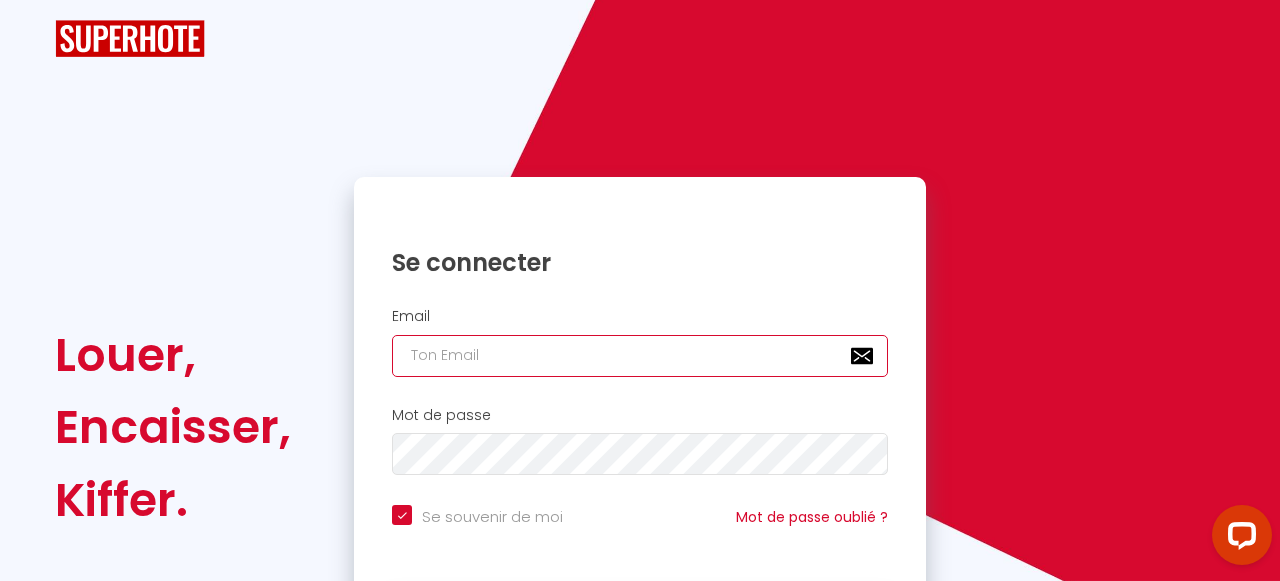 click at bounding box center (640, 356) 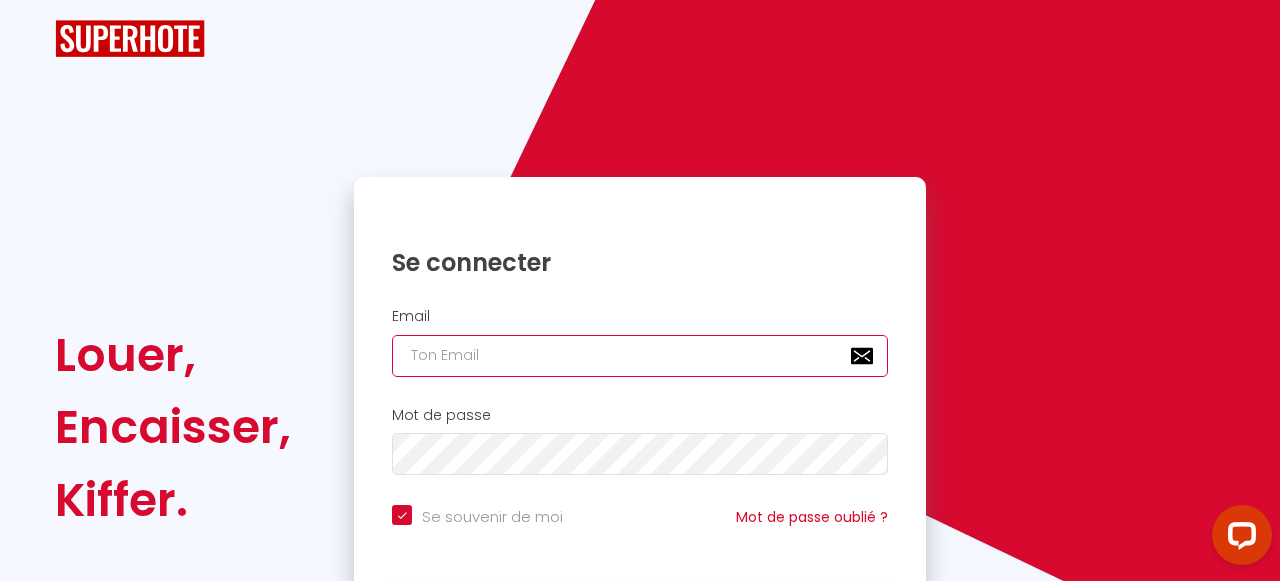 paste on "[DOMAIN_NAME][EMAIL_ADDRESS][DOMAIN_NAME]" 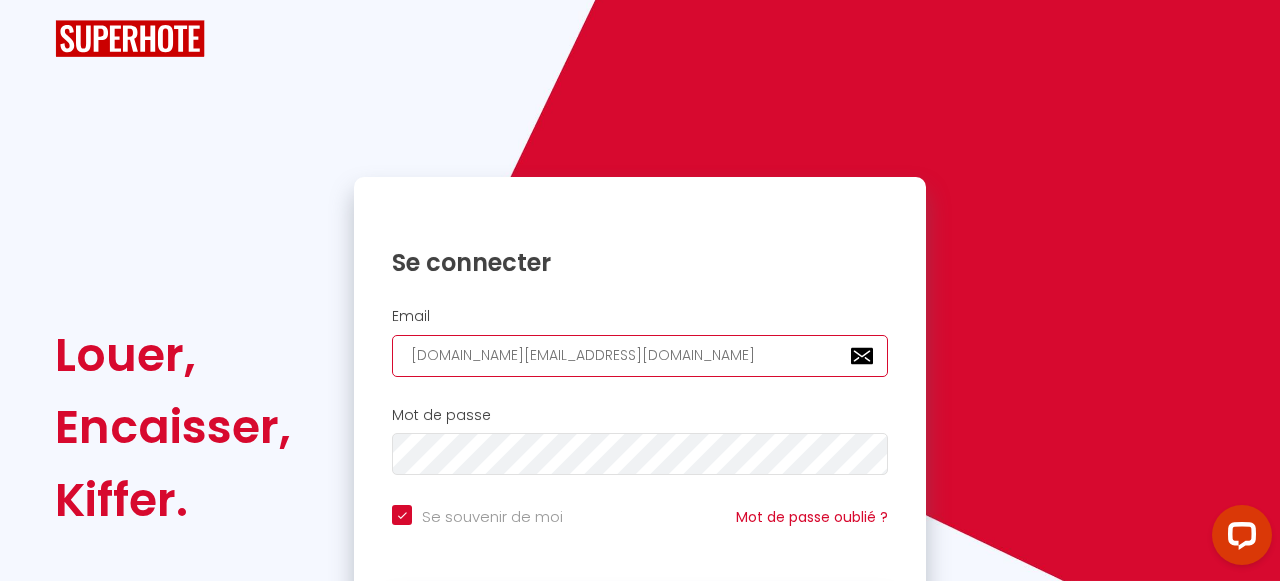 checkbox on "true" 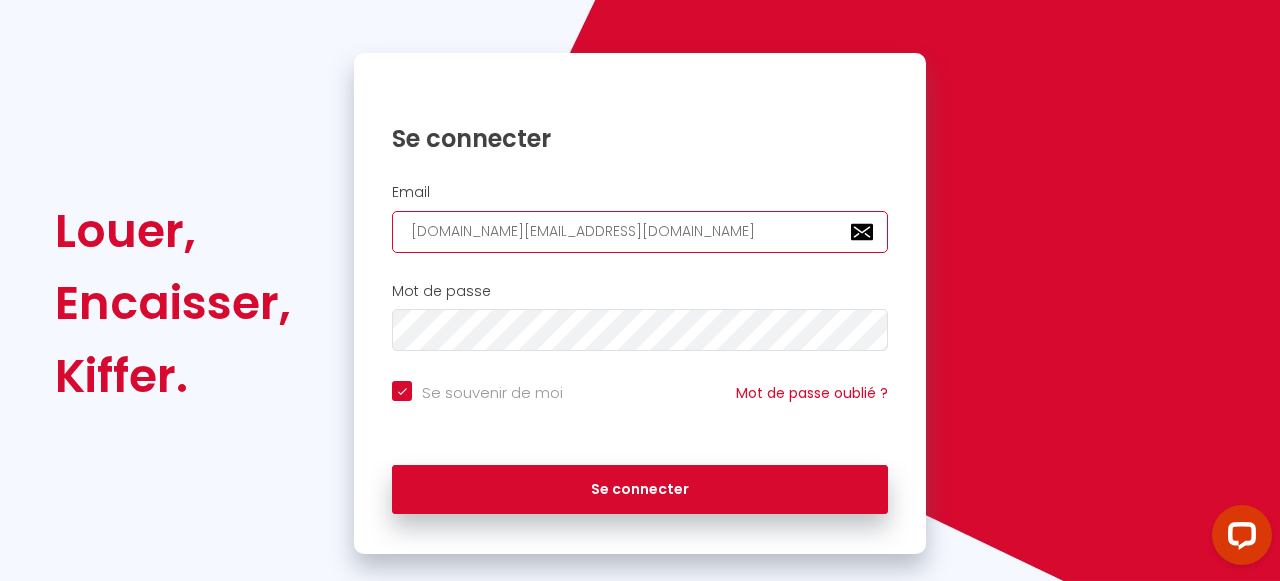 scroll, scrollTop: 152, scrollLeft: 0, axis: vertical 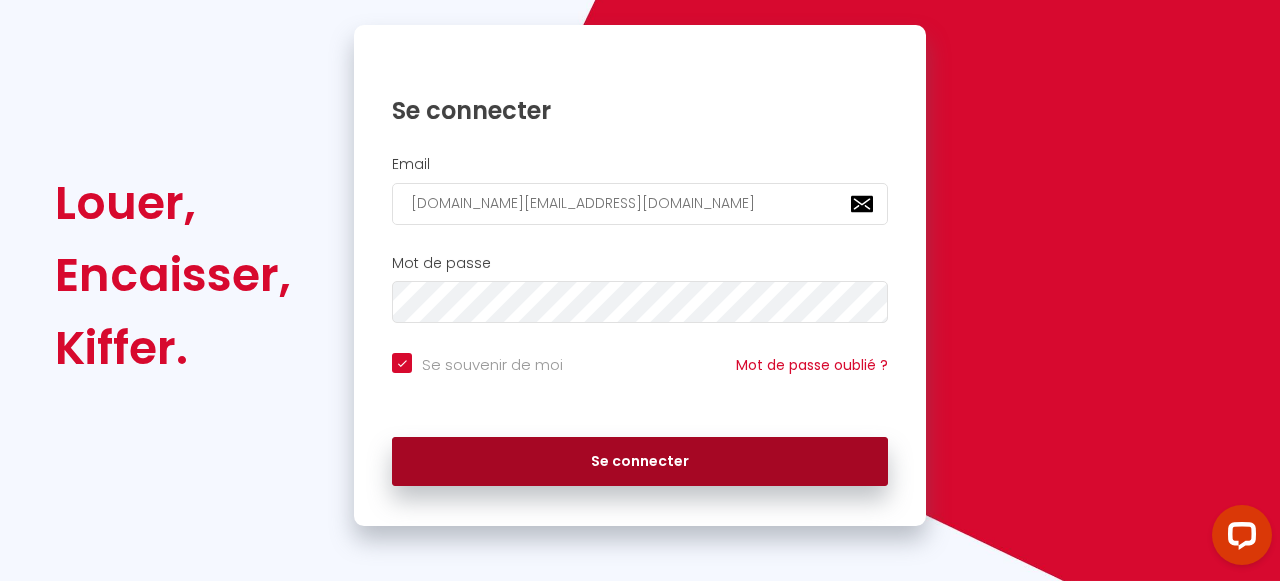 click on "Se connecter" at bounding box center (640, 462) 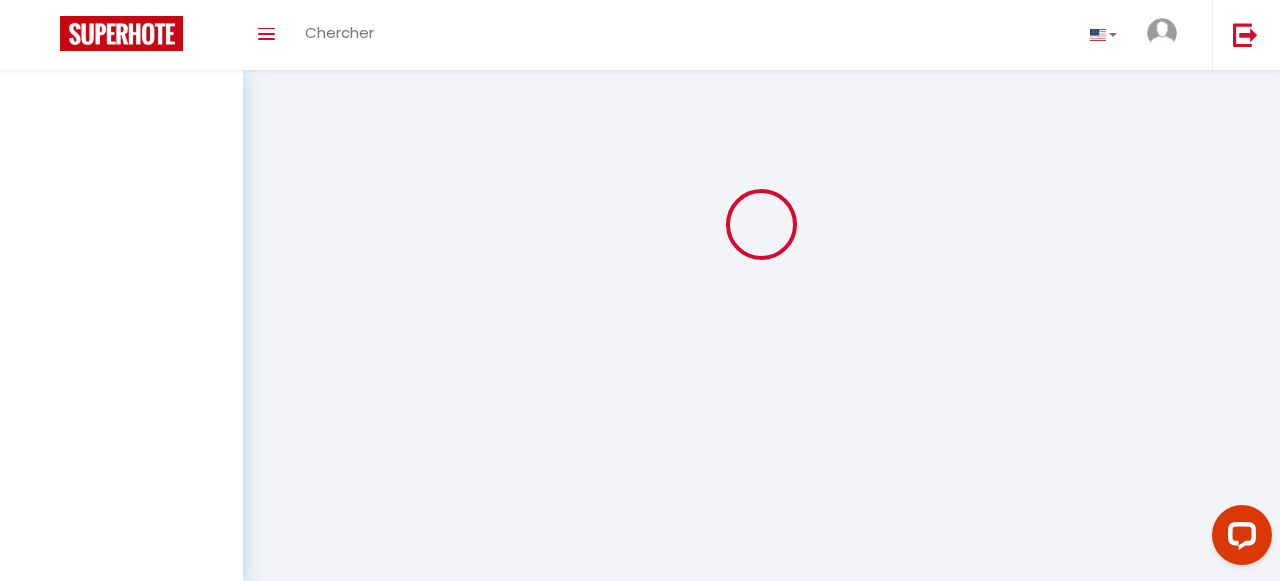 scroll, scrollTop: 0, scrollLeft: 0, axis: both 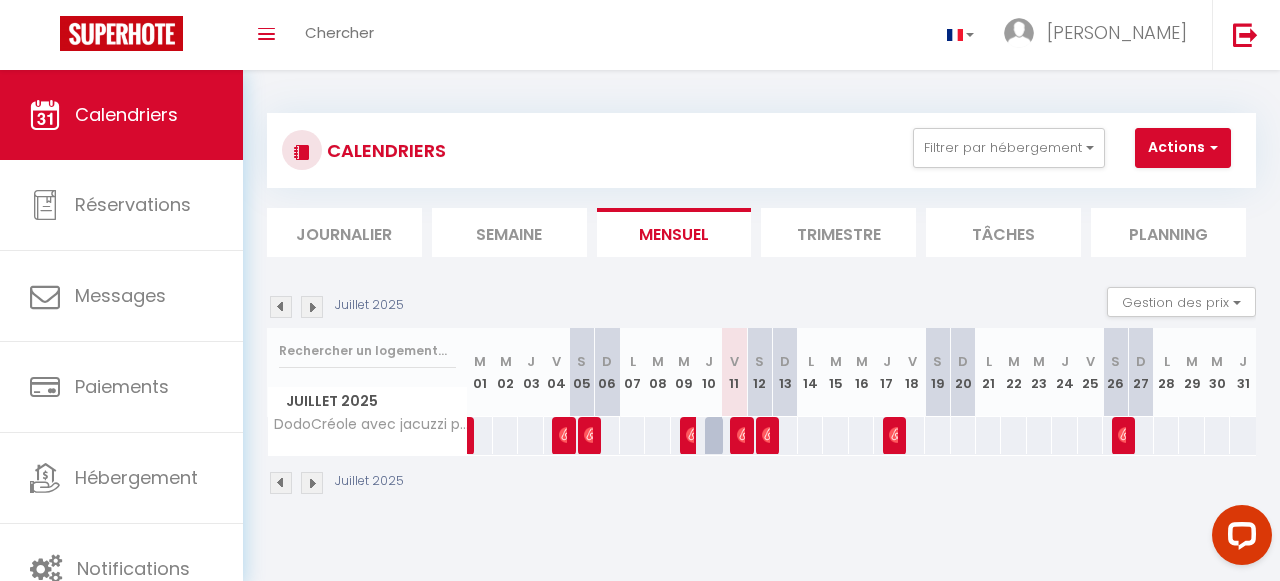 click at bounding box center [564, 436] 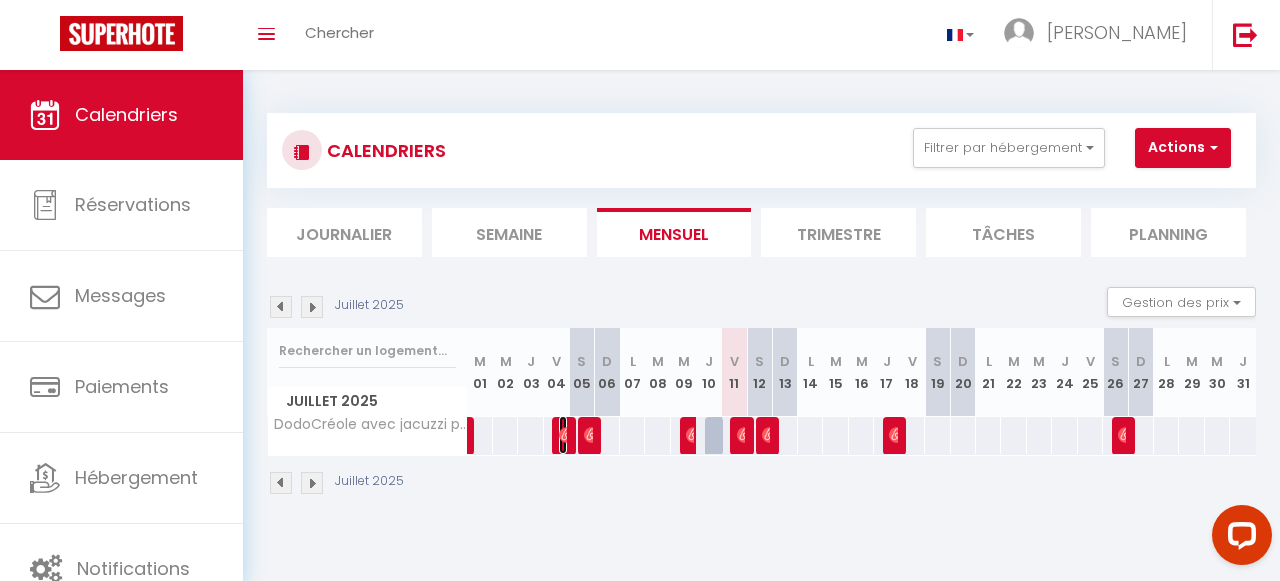 click at bounding box center (567, 435) 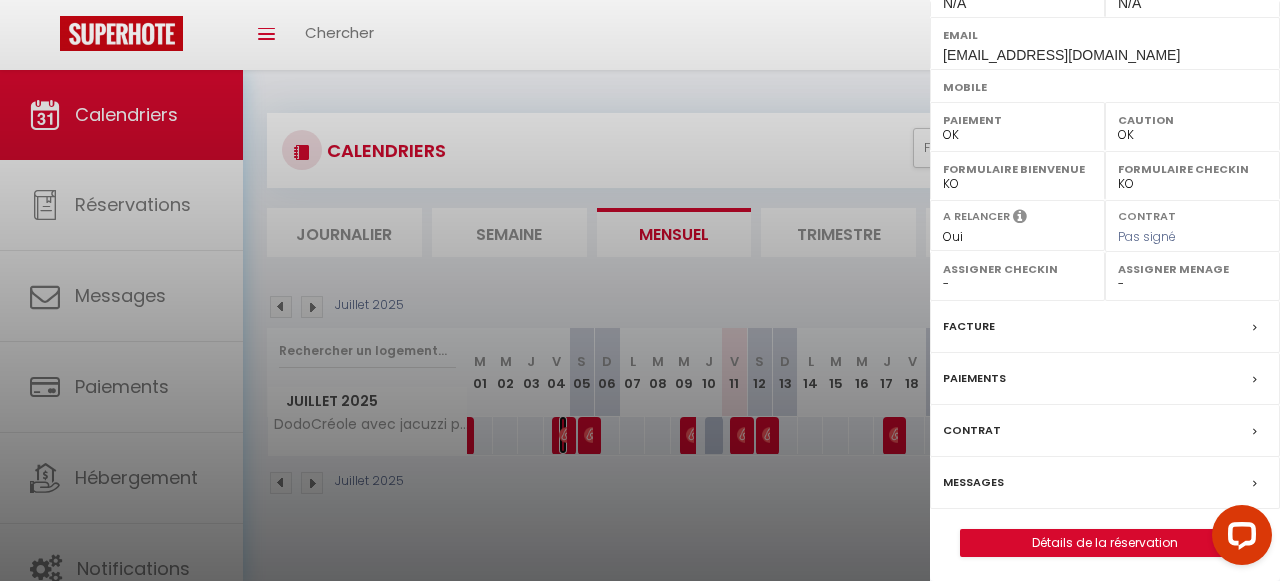scroll, scrollTop: 352, scrollLeft: 0, axis: vertical 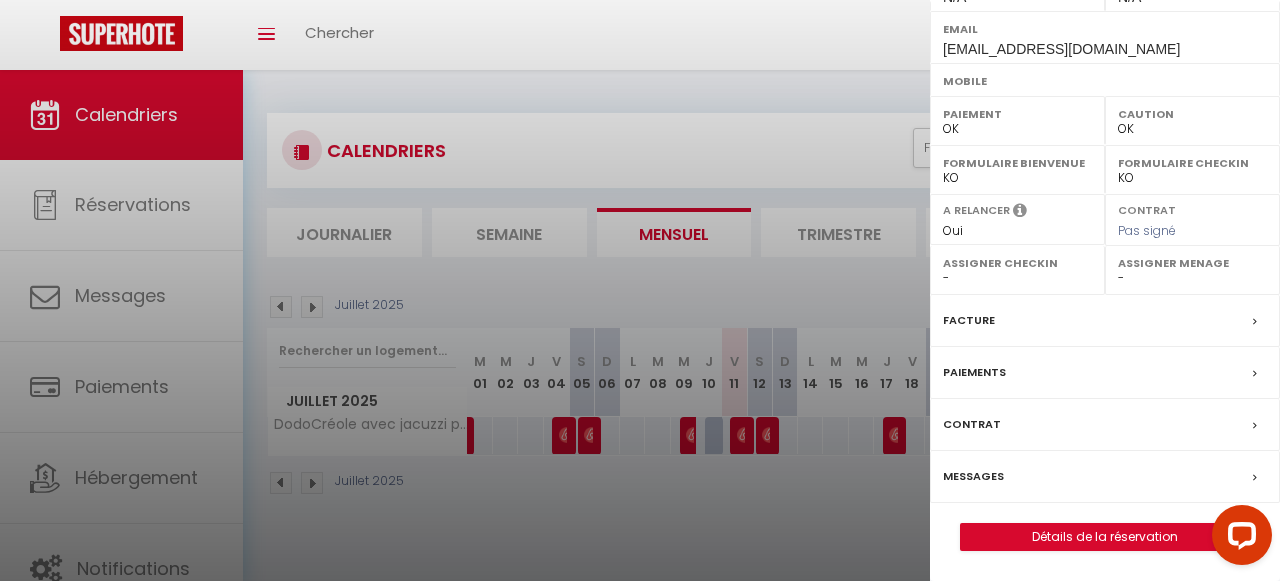click on "Facture" at bounding box center [1105, 321] 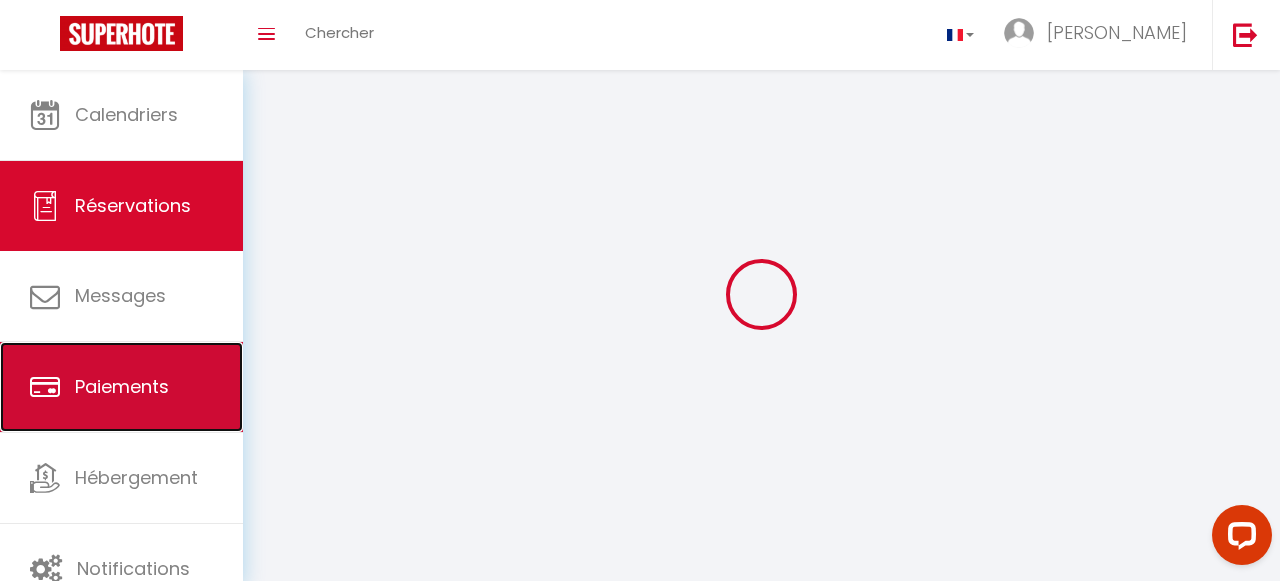 click on "Paiements" at bounding box center (122, 386) 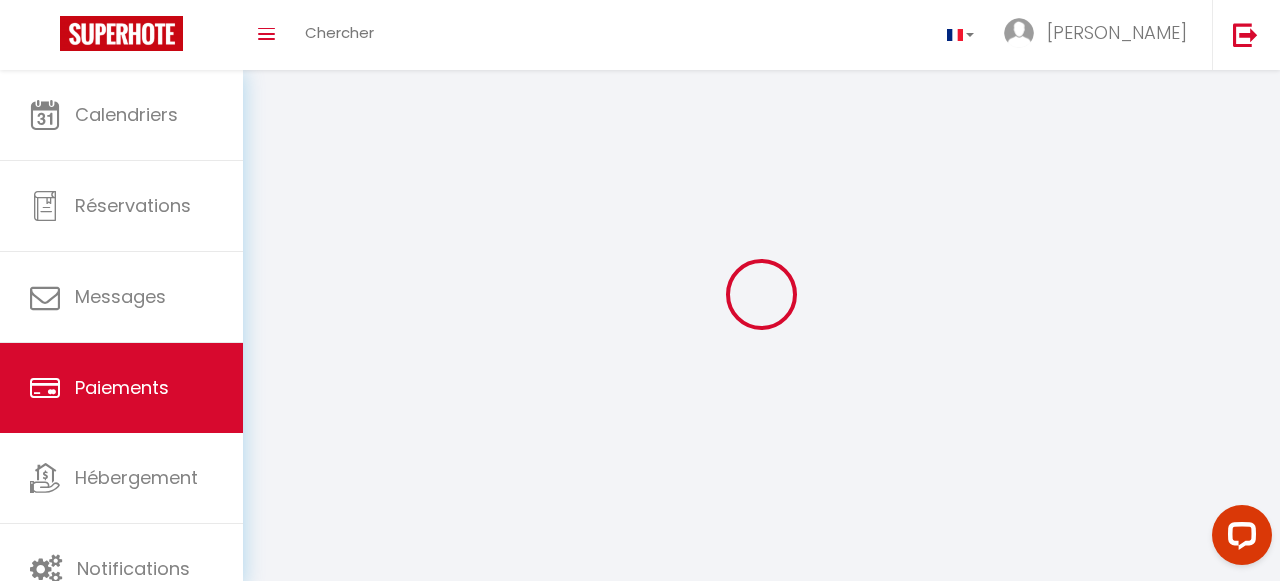 select on "2" 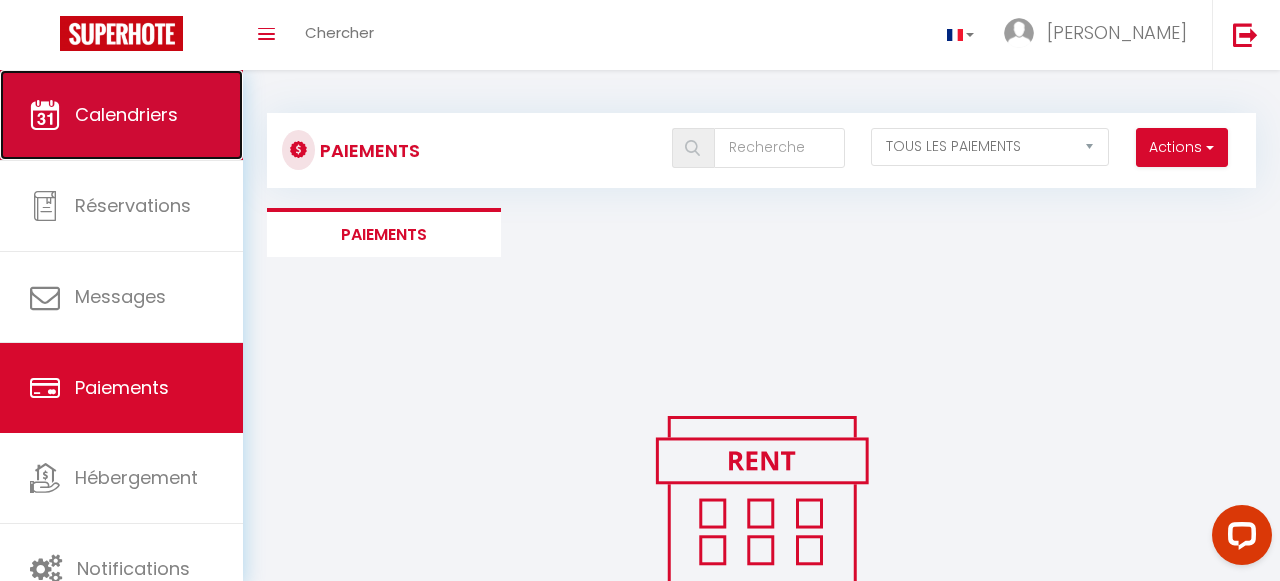 click on "Calendriers" at bounding box center [126, 114] 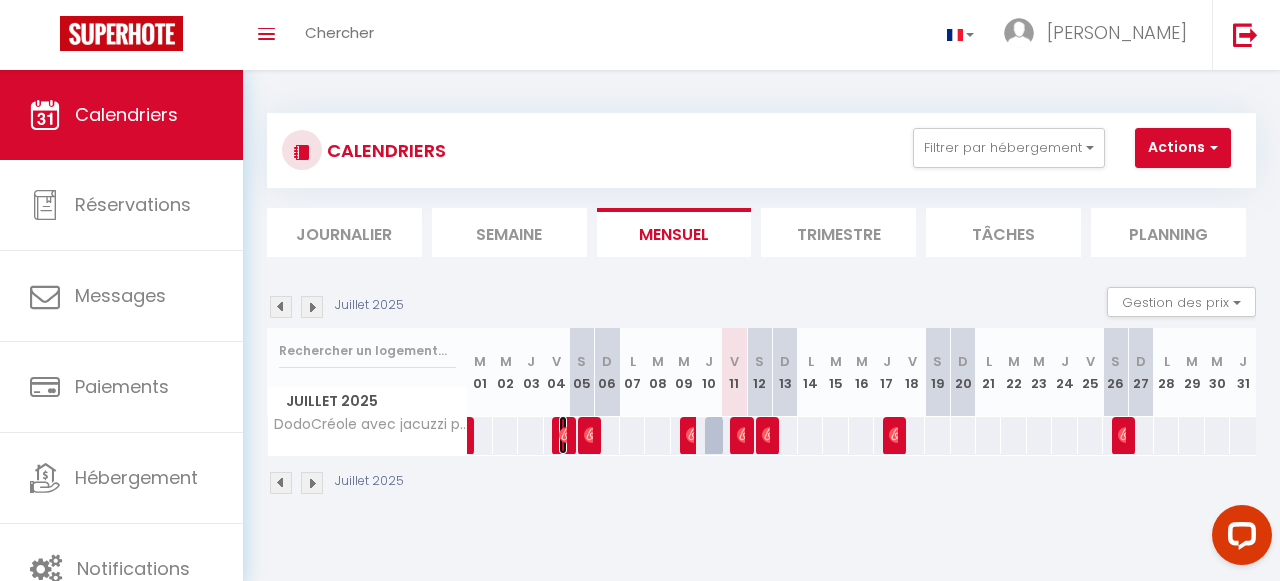 click at bounding box center (567, 435) 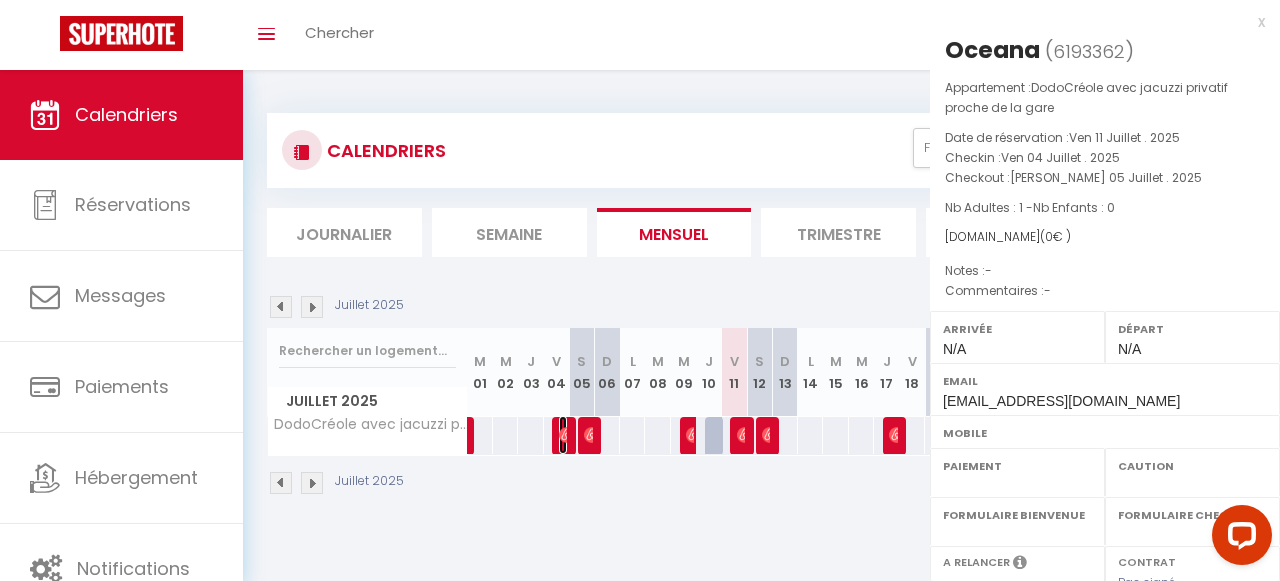 select on "OK" 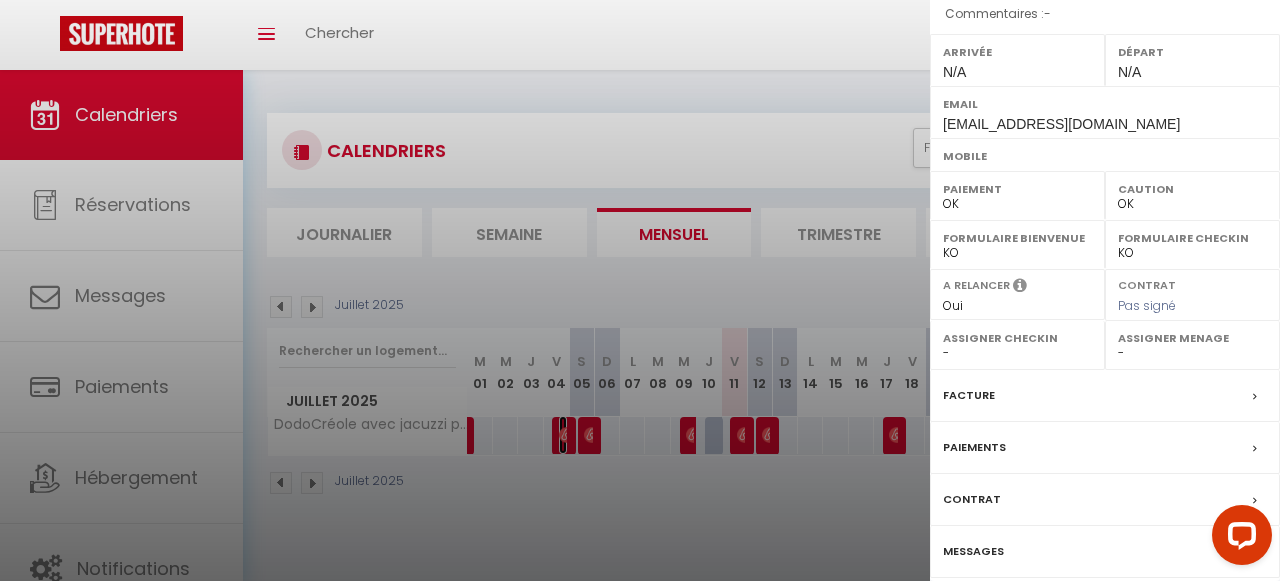 scroll, scrollTop: 324, scrollLeft: 0, axis: vertical 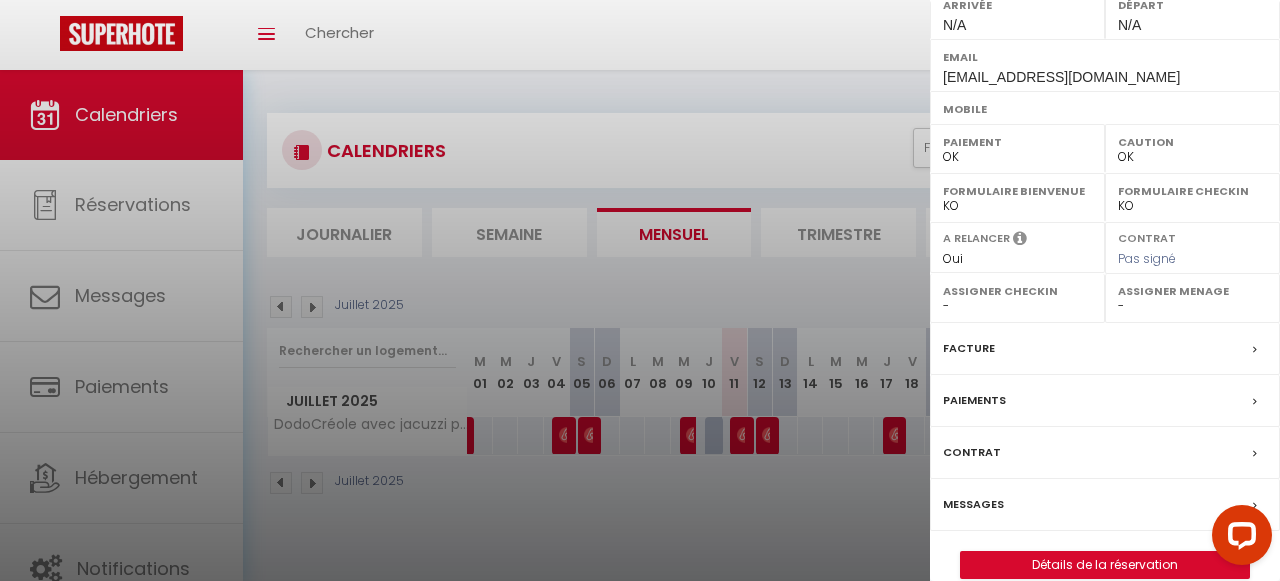 click at bounding box center [640, 290] 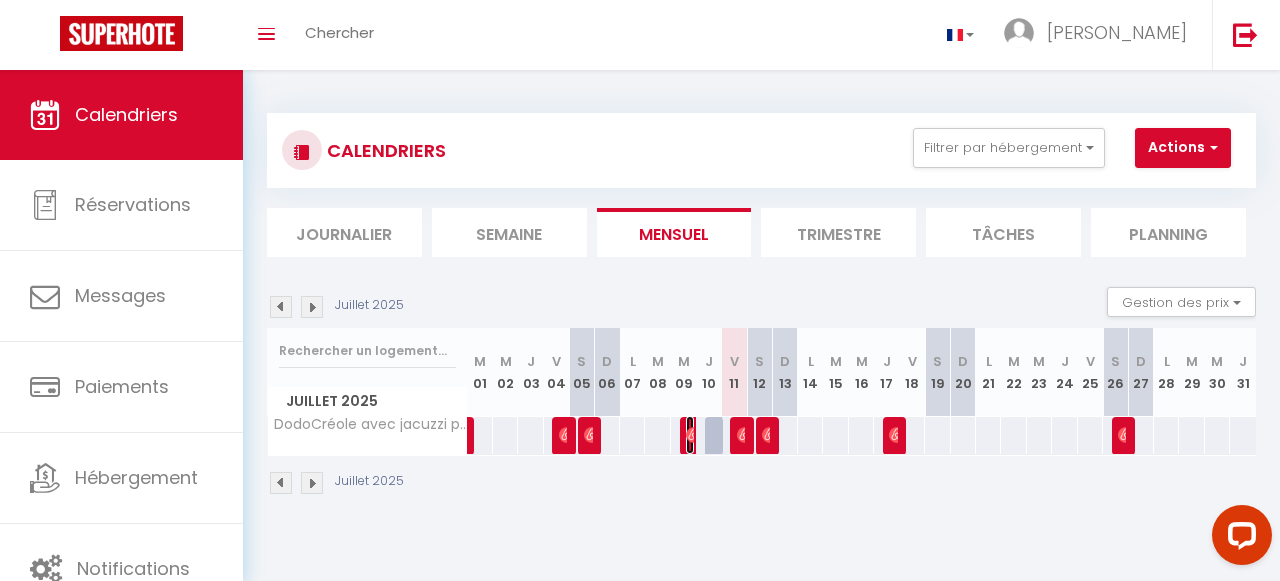 click on "Ophélie" at bounding box center [690, 435] 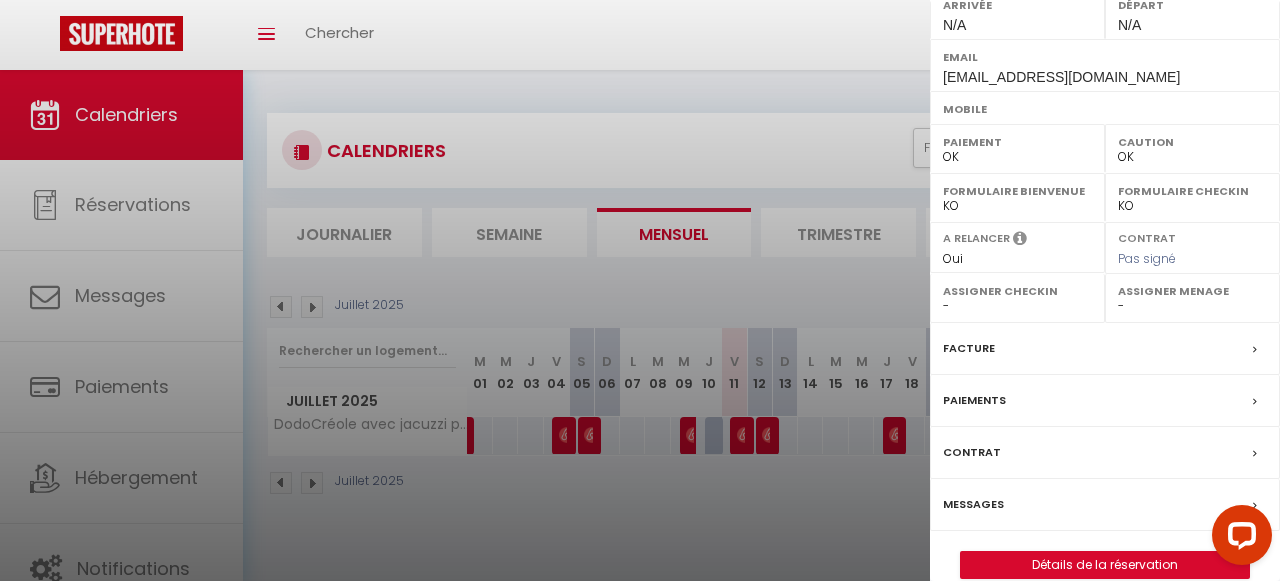 click on "-
[PERSON_NAME]
[PERSON_NAME]
[PERSON_NAME]
[PERSON_NAME]
[PERSON_NAME]
[PERSON_NAME]
[PERSON_NAME]
[PERSON_NAME]" at bounding box center (1192, 306) 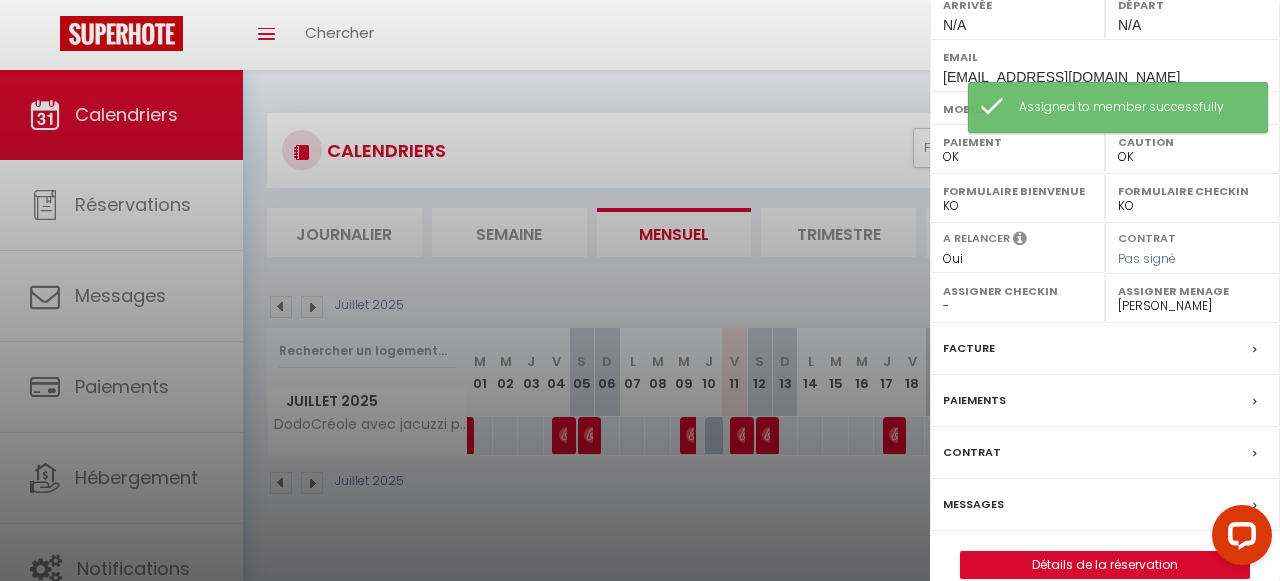 click at bounding box center [640, 290] 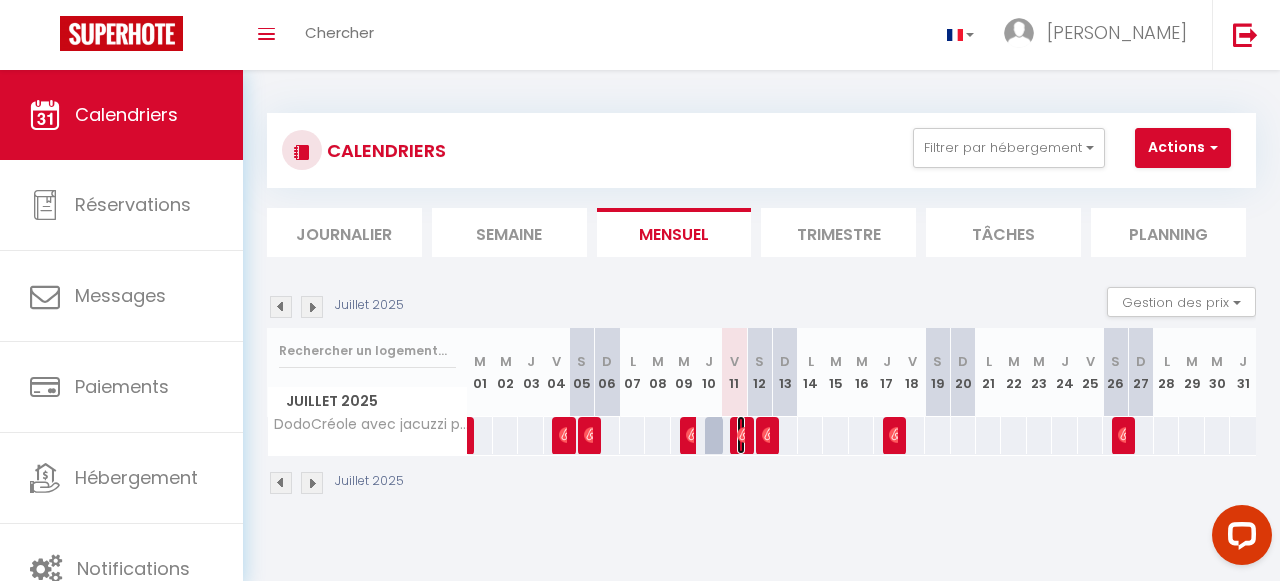 click at bounding box center [745, 435] 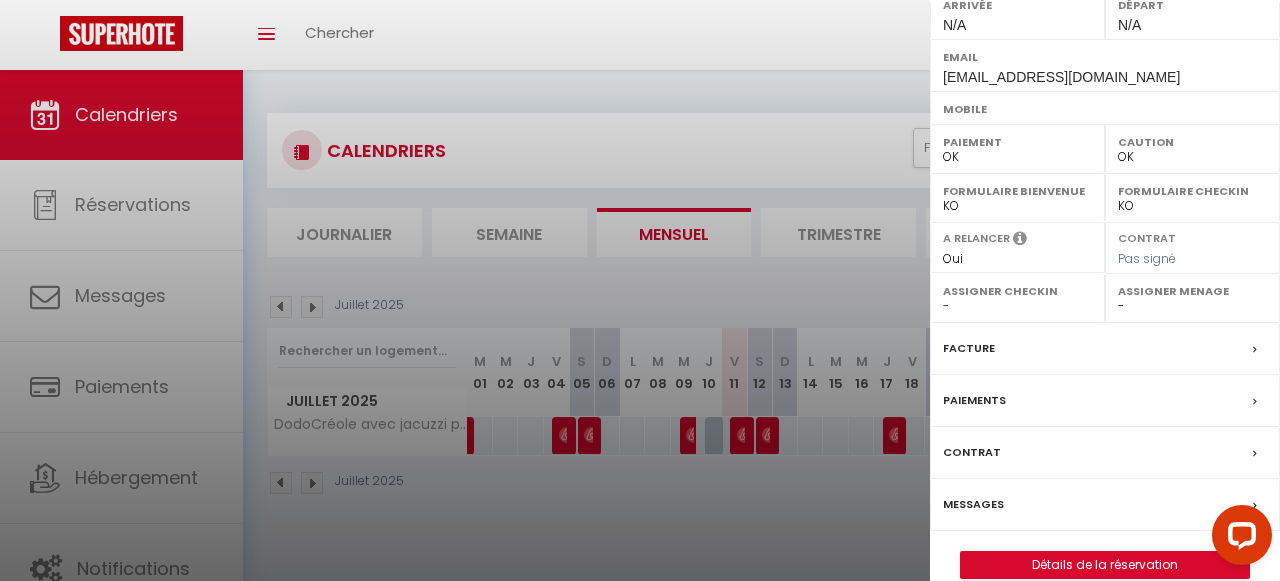 click on "Assigner Menage" at bounding box center [1192, 291] 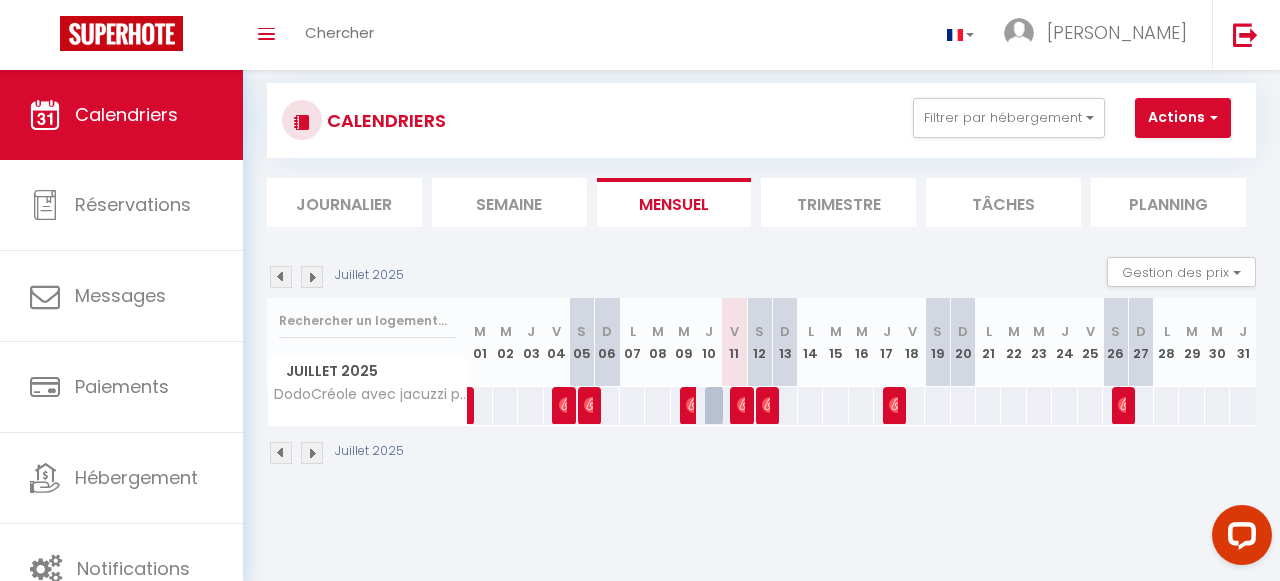 scroll, scrollTop: 32, scrollLeft: 0, axis: vertical 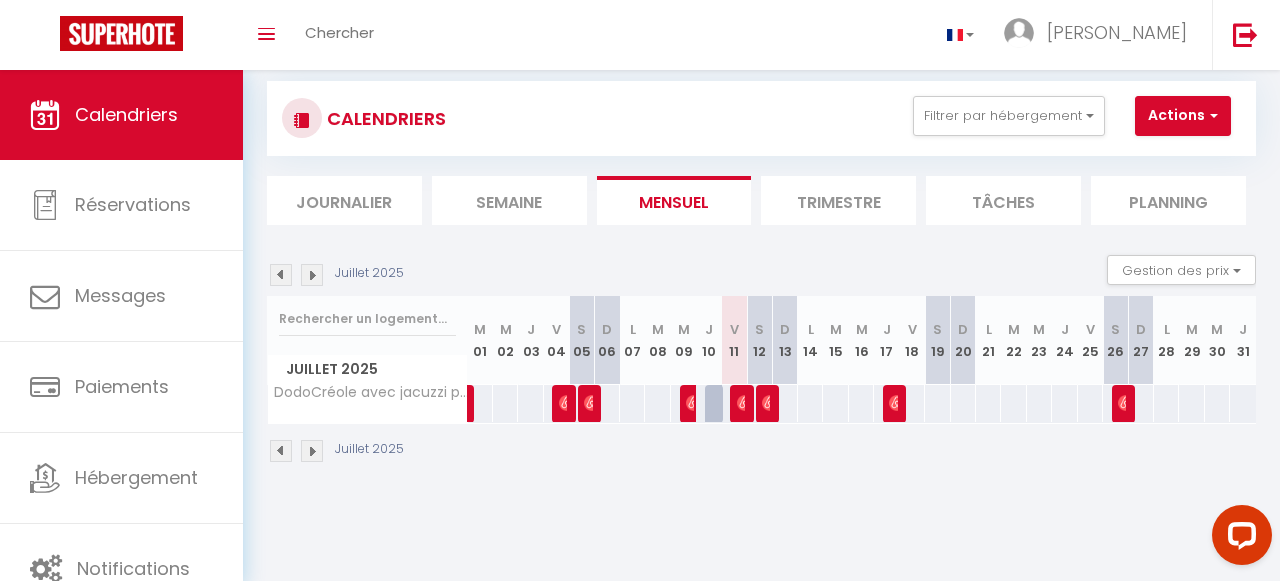 click on "Trimestre" at bounding box center [838, 200] 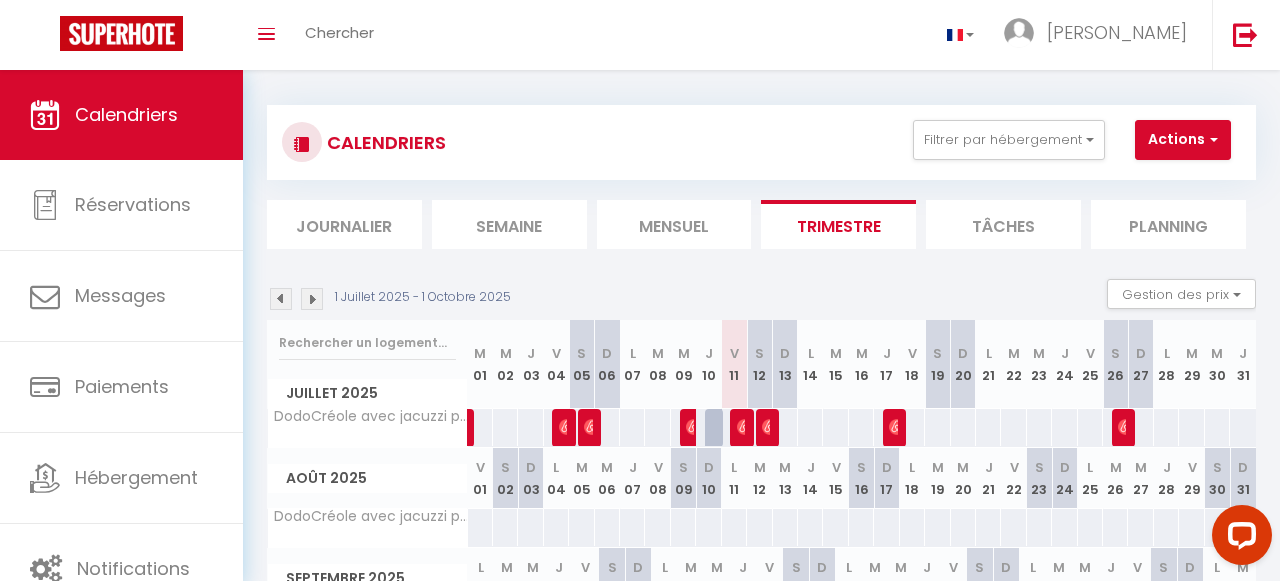 scroll, scrollTop: 0, scrollLeft: 0, axis: both 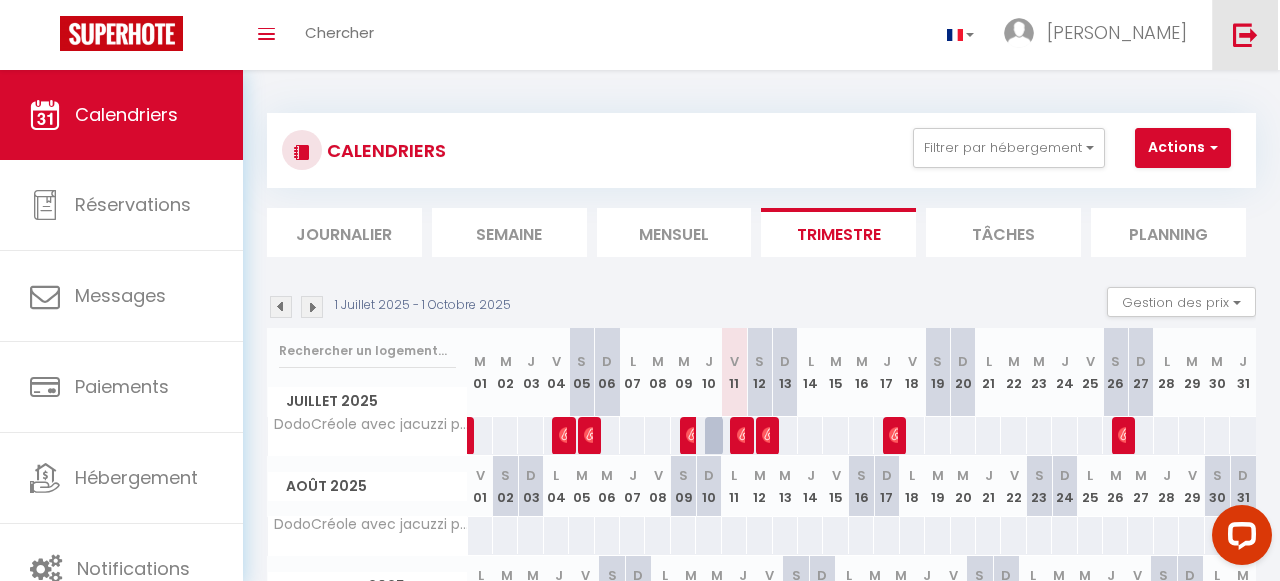click at bounding box center [1245, 34] 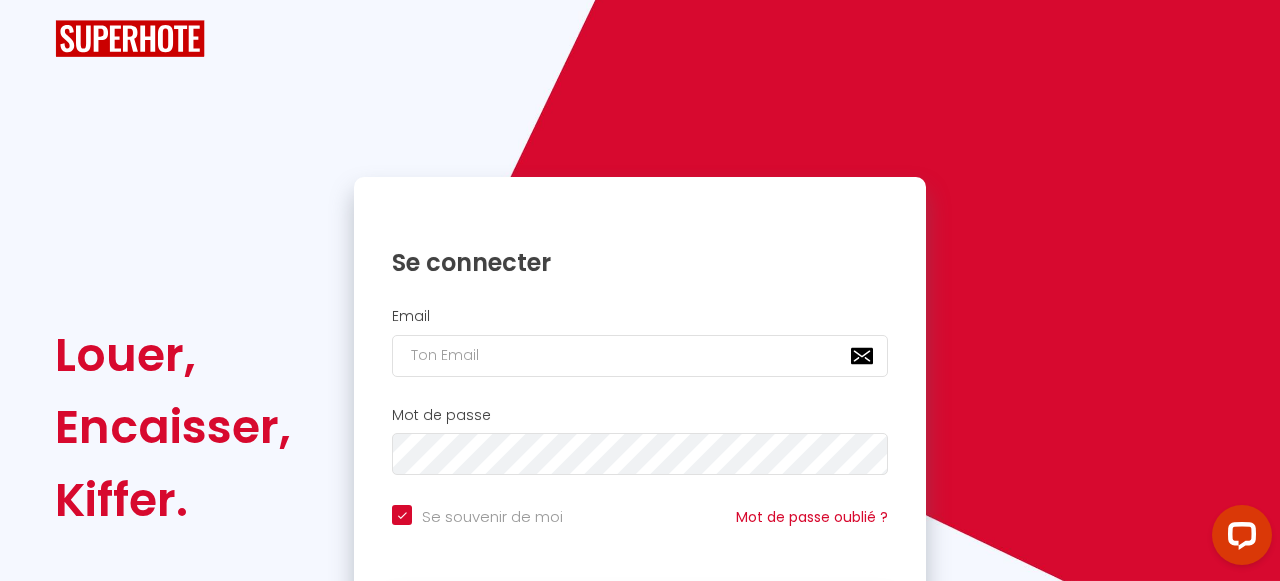 checkbox on "true" 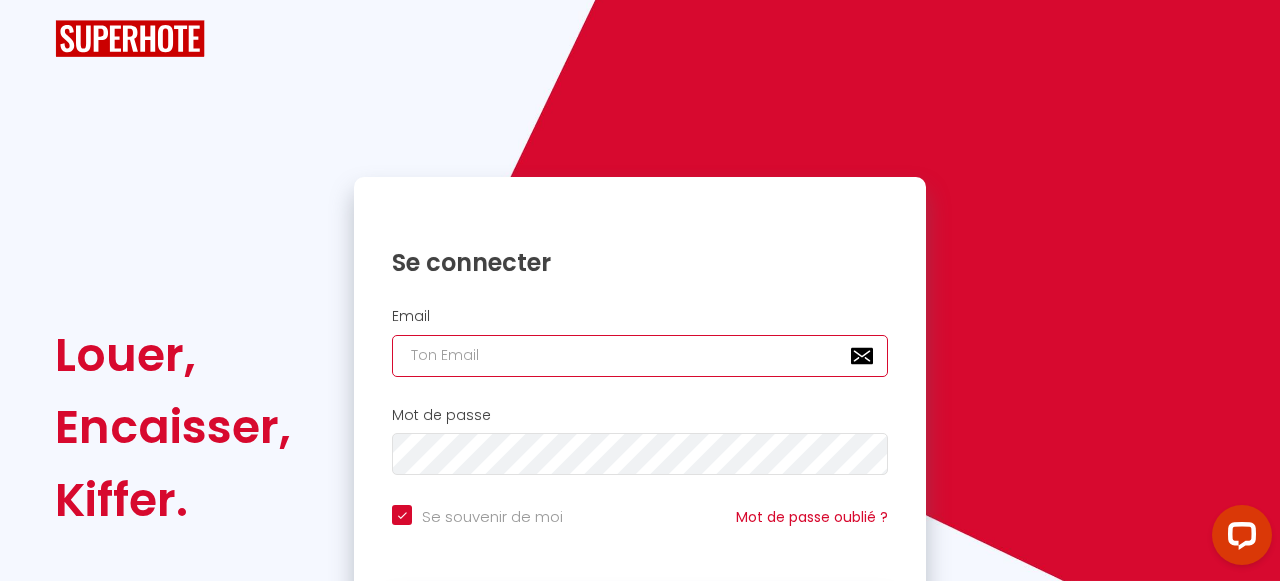 click at bounding box center (640, 356) 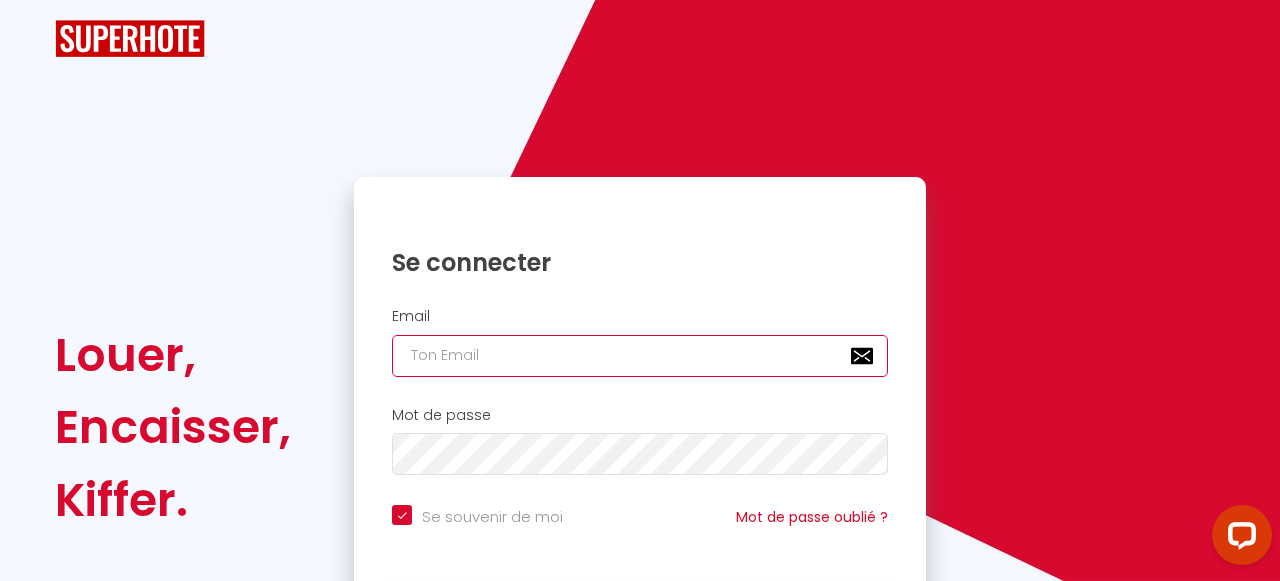 type on "[EMAIL_ADDRESS][DOMAIN_NAME]" 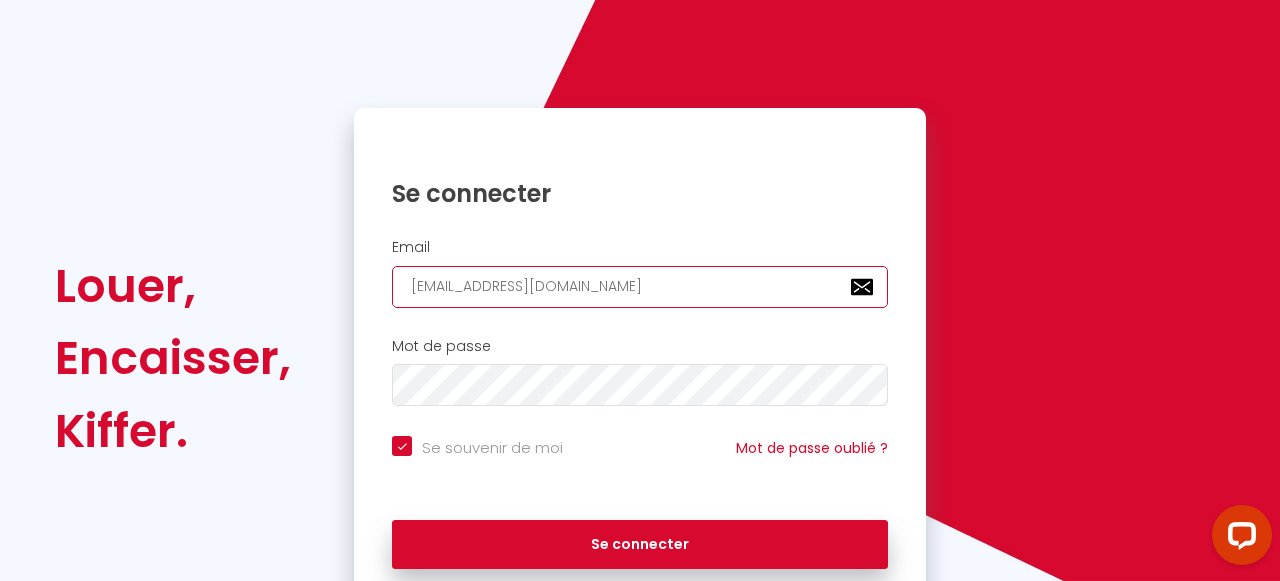 scroll, scrollTop: 157, scrollLeft: 0, axis: vertical 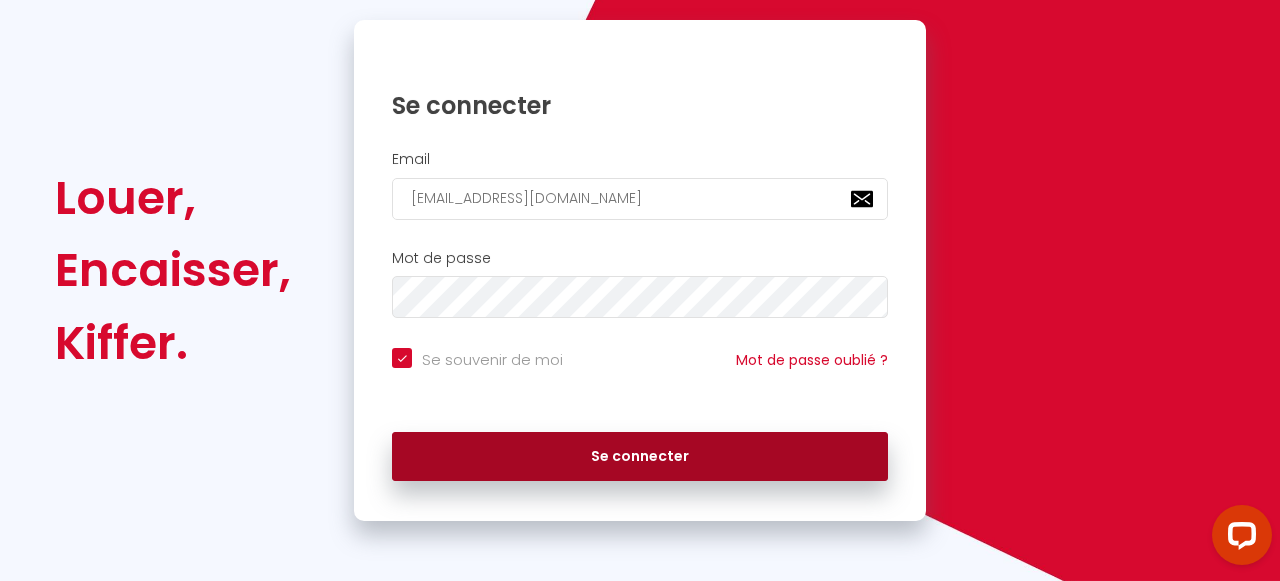 click on "Se connecter" at bounding box center [640, 457] 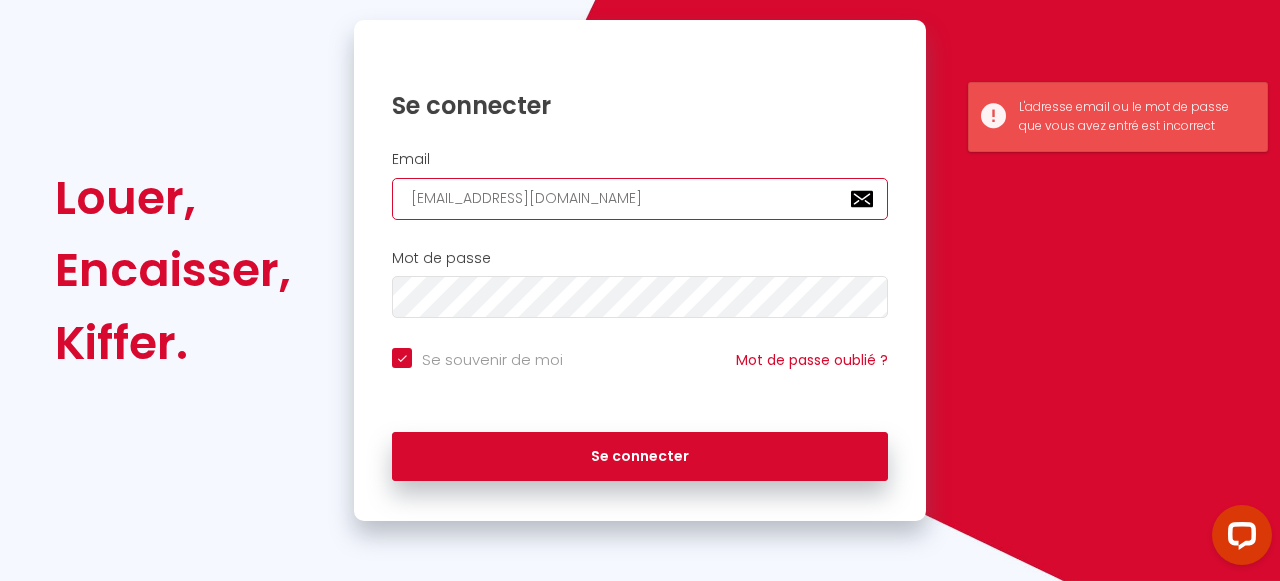 click on "[EMAIL_ADDRESS][DOMAIN_NAME]" at bounding box center [640, 199] 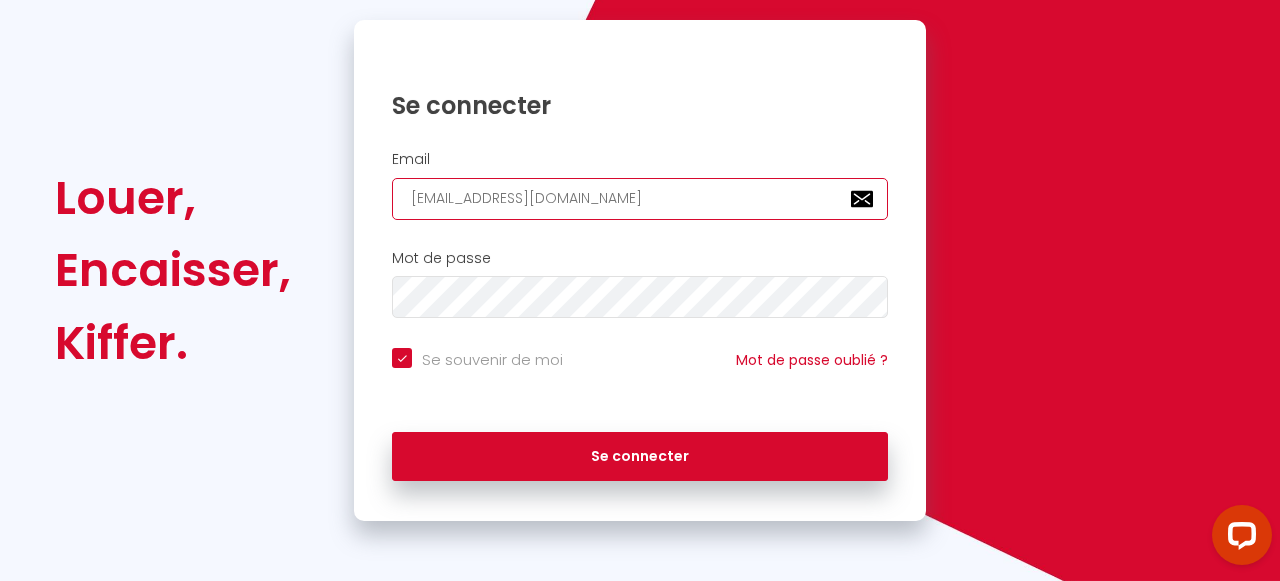 type on "[EMAIL_ADDRESS][DOMAIN_NAME]" 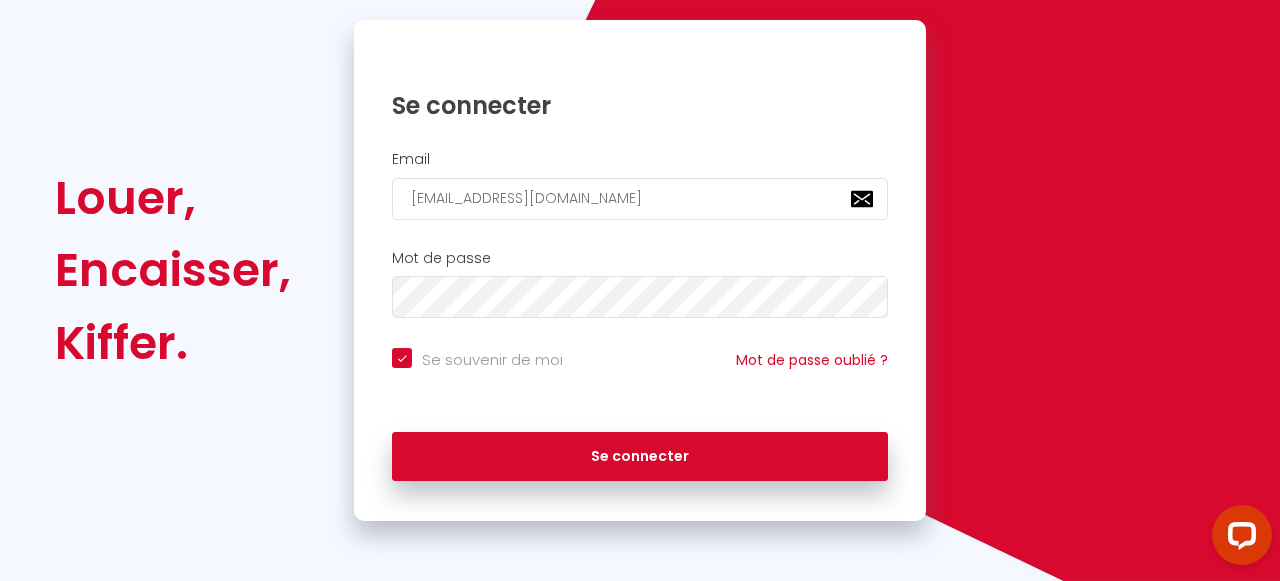 click on "Se connecter" at bounding box center (640, 457) 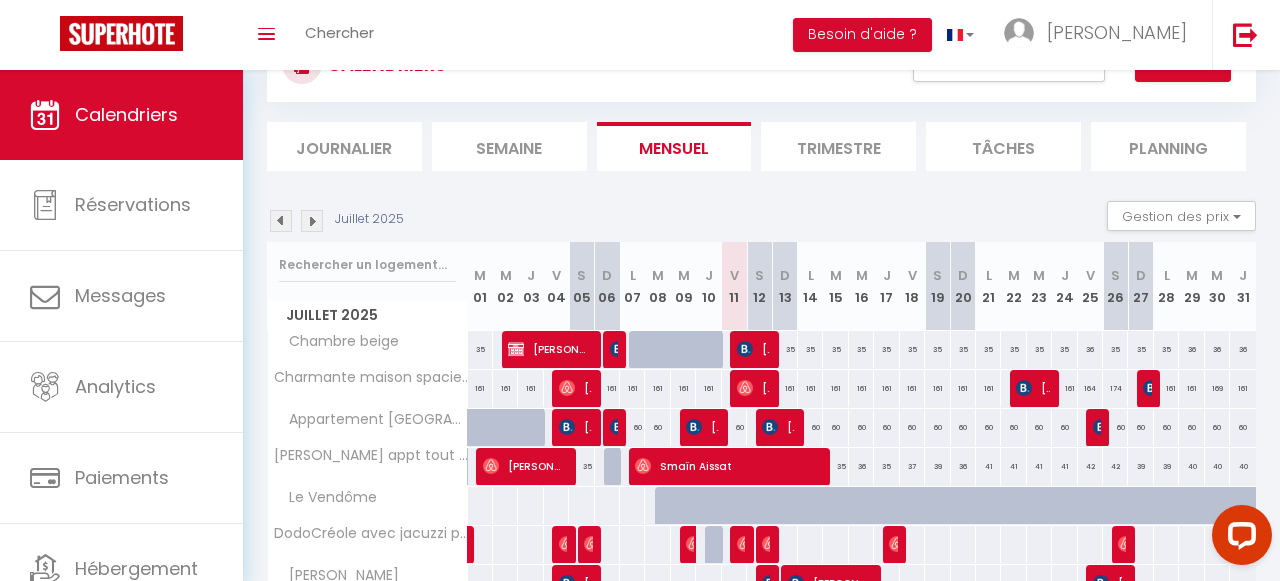 scroll, scrollTop: 0, scrollLeft: 0, axis: both 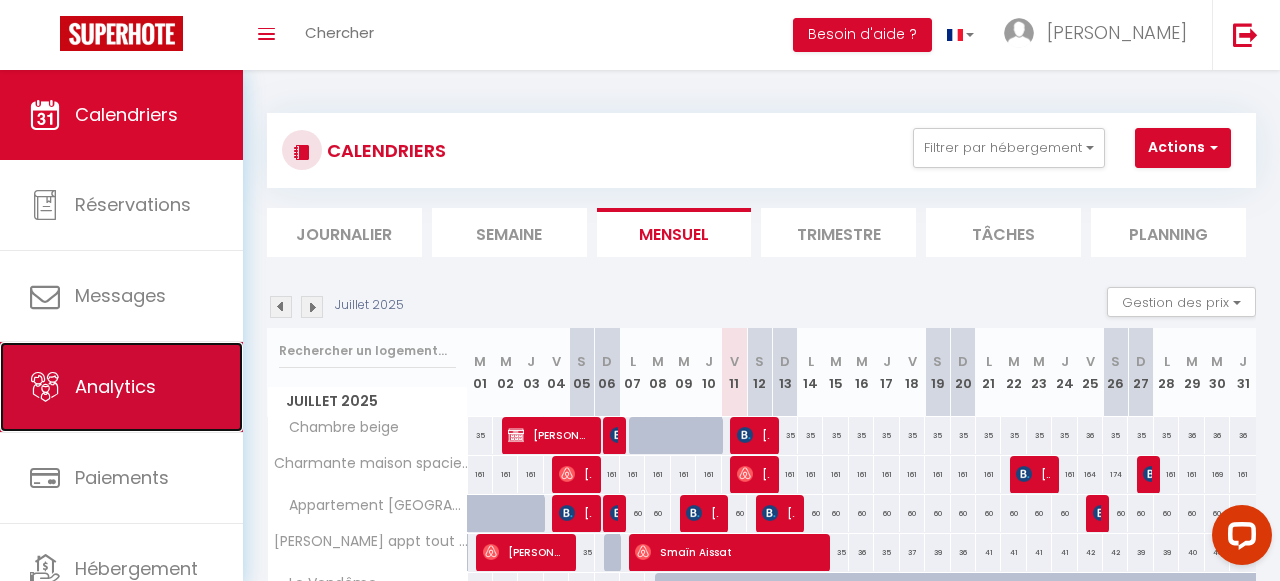 click on "Analytics" at bounding box center (115, 386) 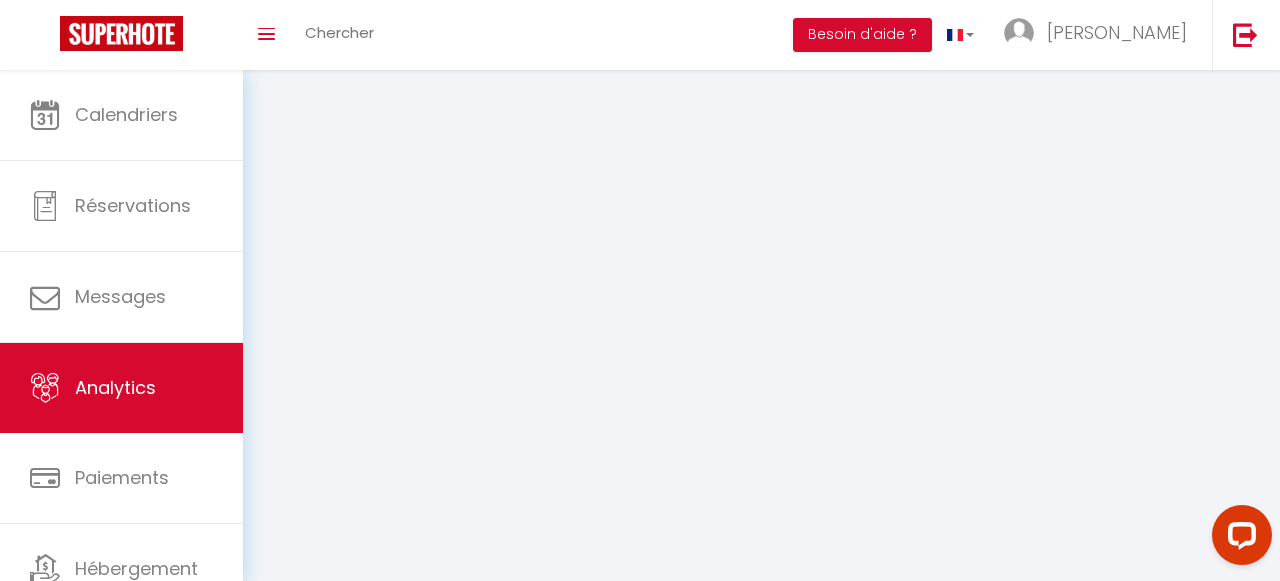 select on "2025" 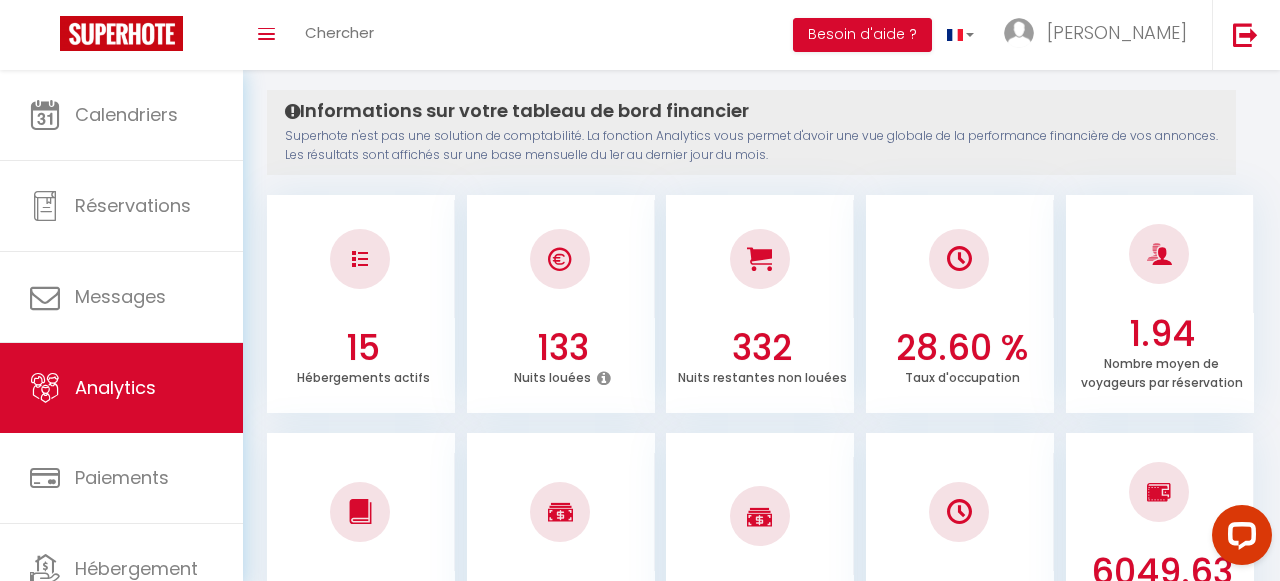 scroll, scrollTop: 199, scrollLeft: 0, axis: vertical 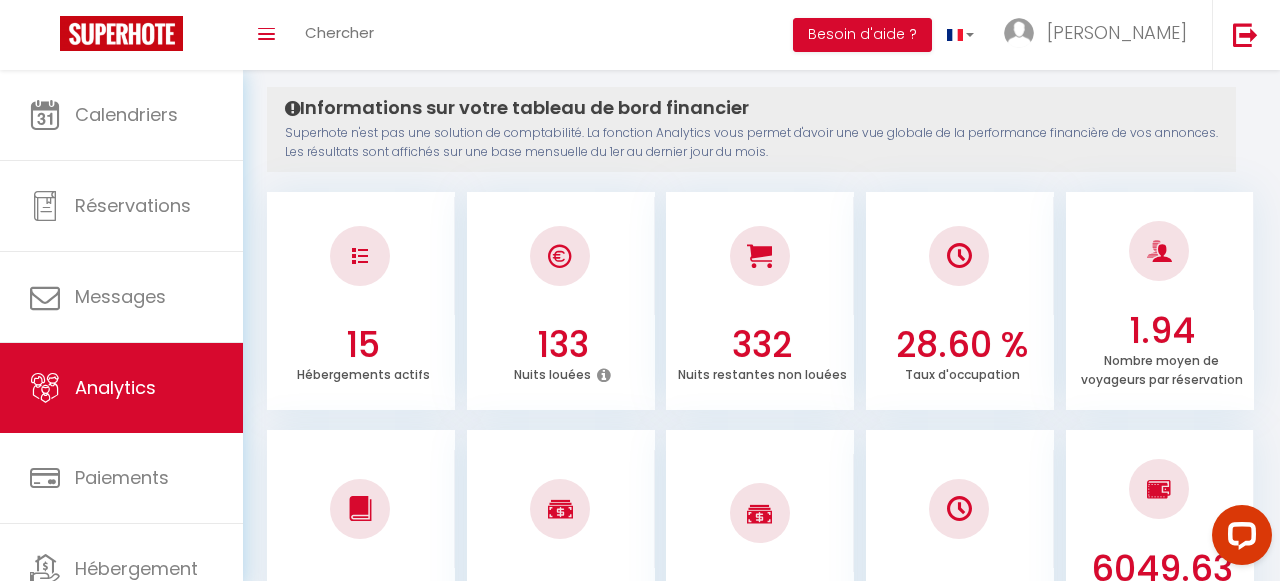 click at bounding box center [604, 375] 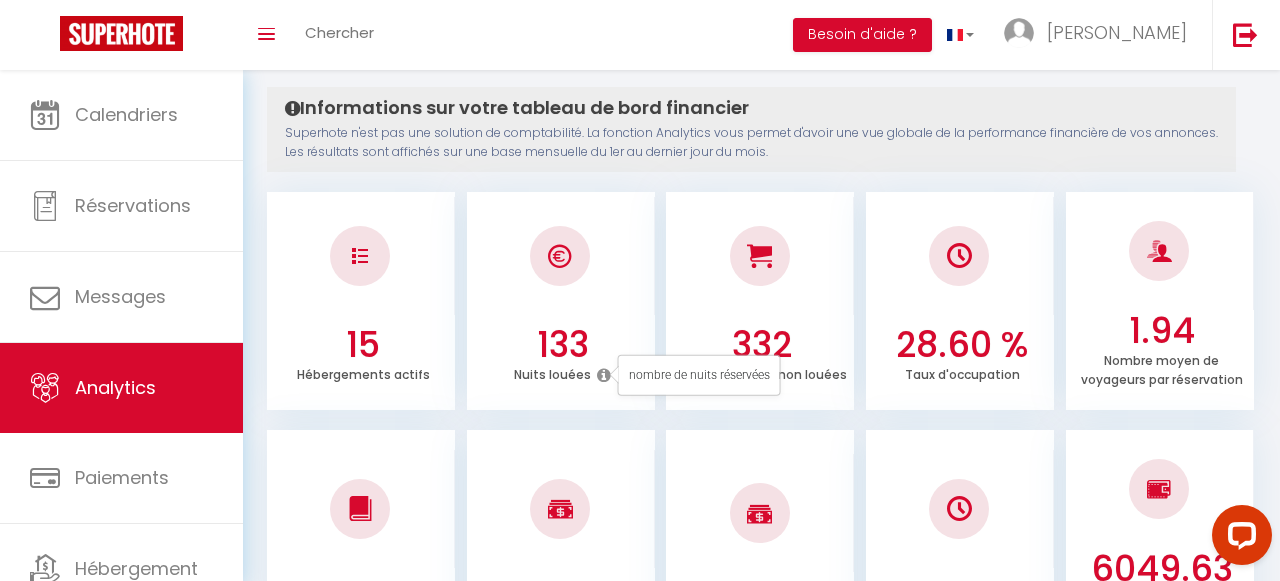 click at bounding box center (604, 375) 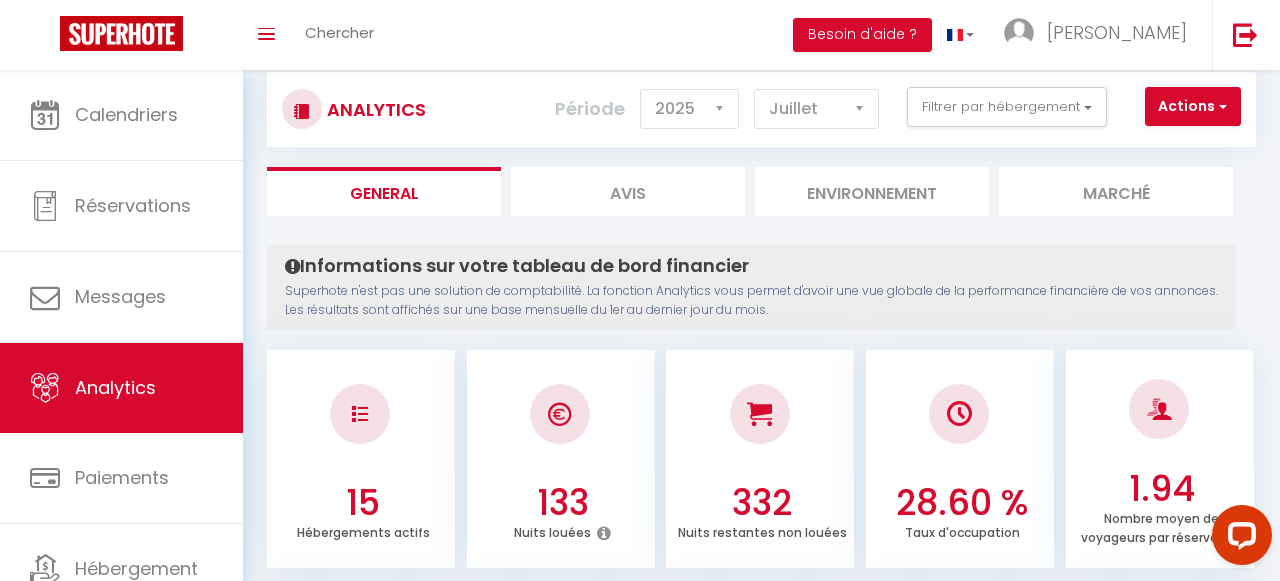 scroll, scrollTop: 0, scrollLeft: 0, axis: both 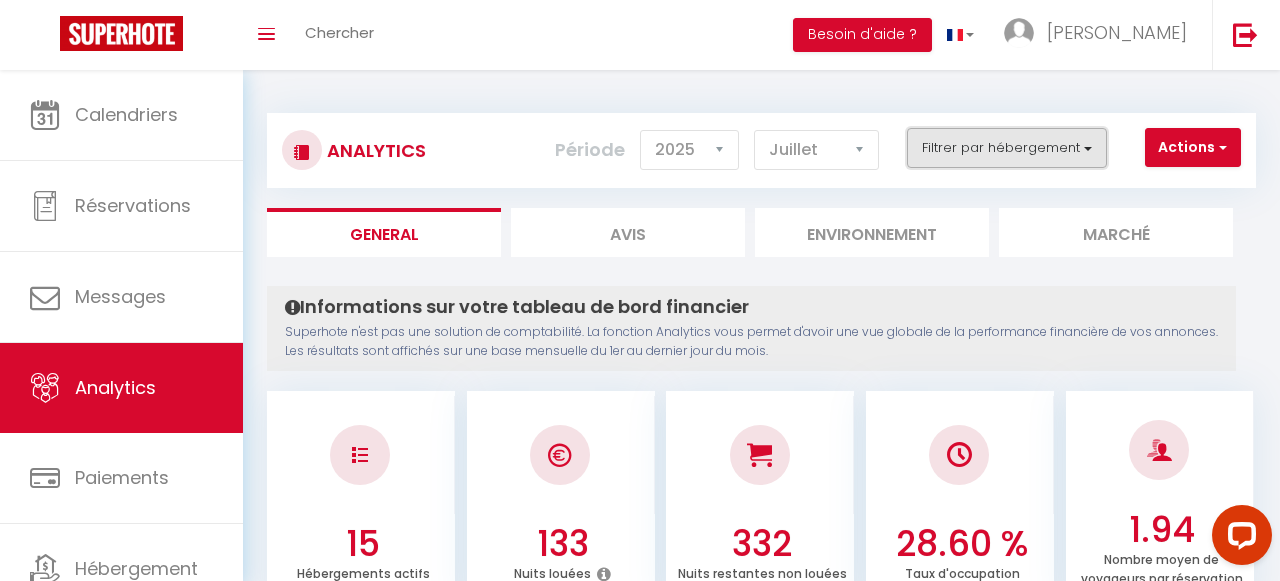 click on "Filtrer par hébergement" at bounding box center (1007, 148) 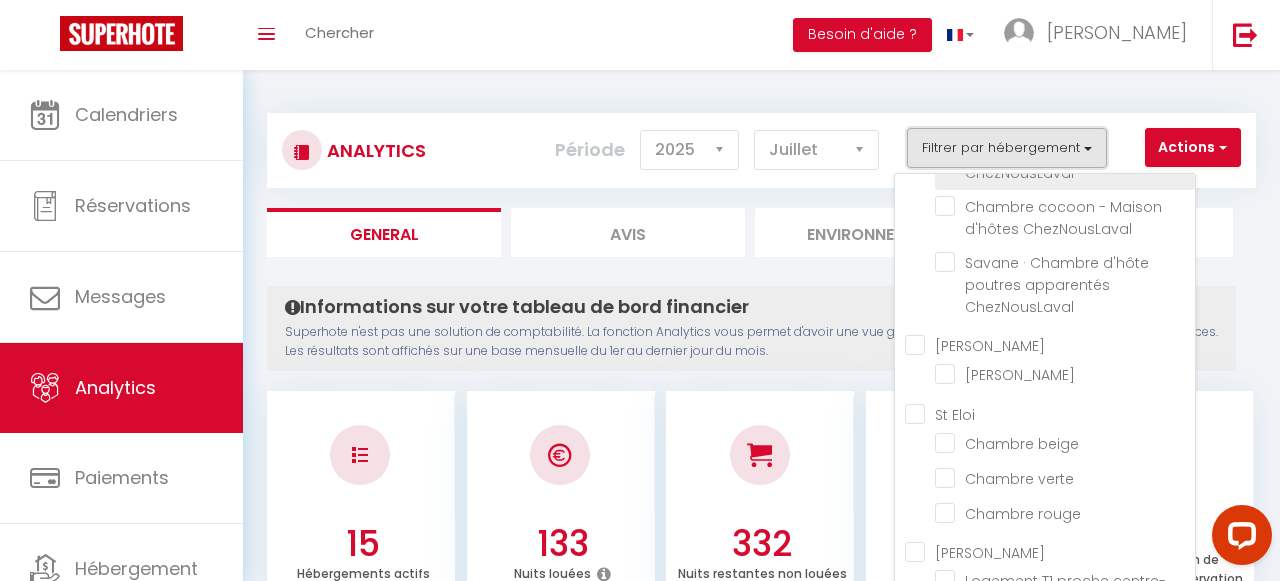 scroll, scrollTop: 173, scrollLeft: 0, axis: vertical 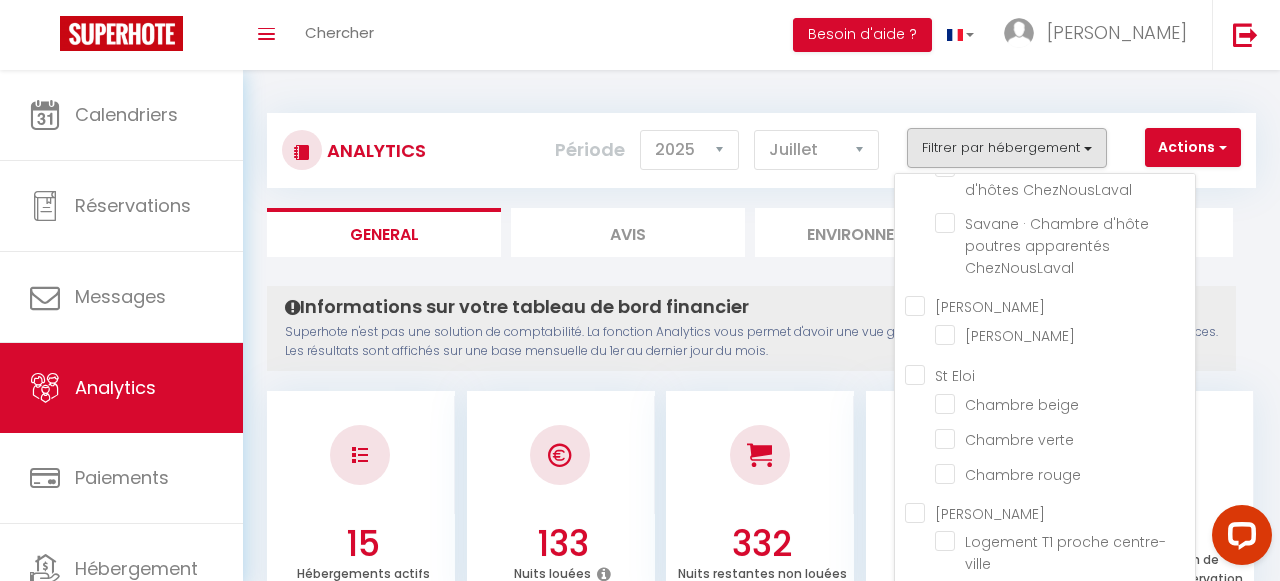 click on "St Eloi" at bounding box center [1050, 373] 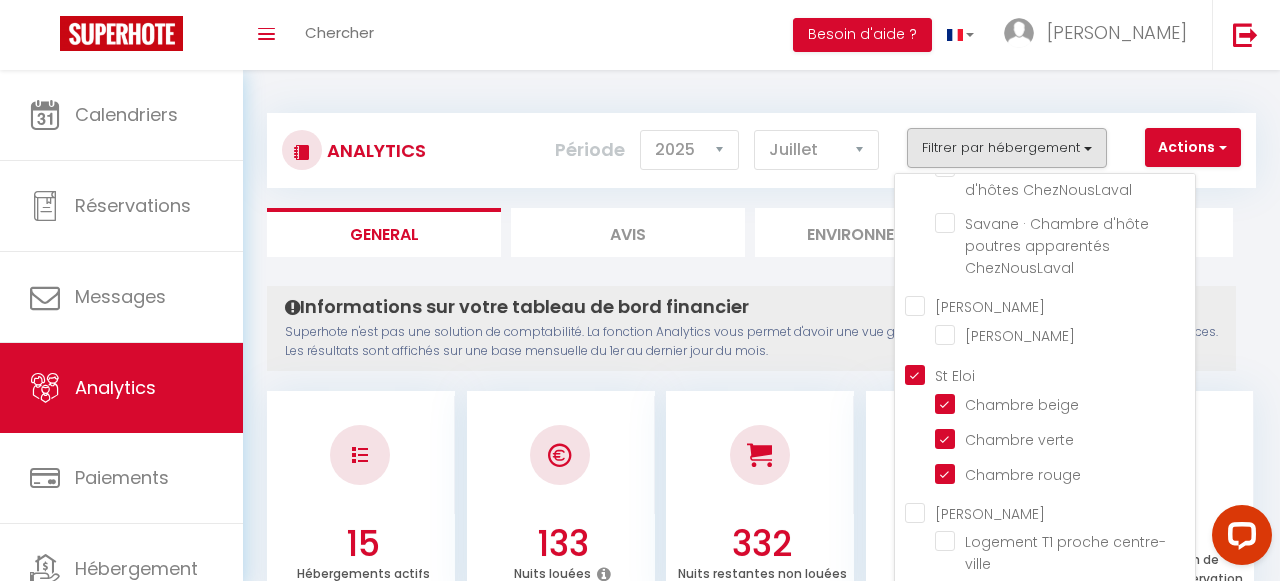 checkbox on "false" 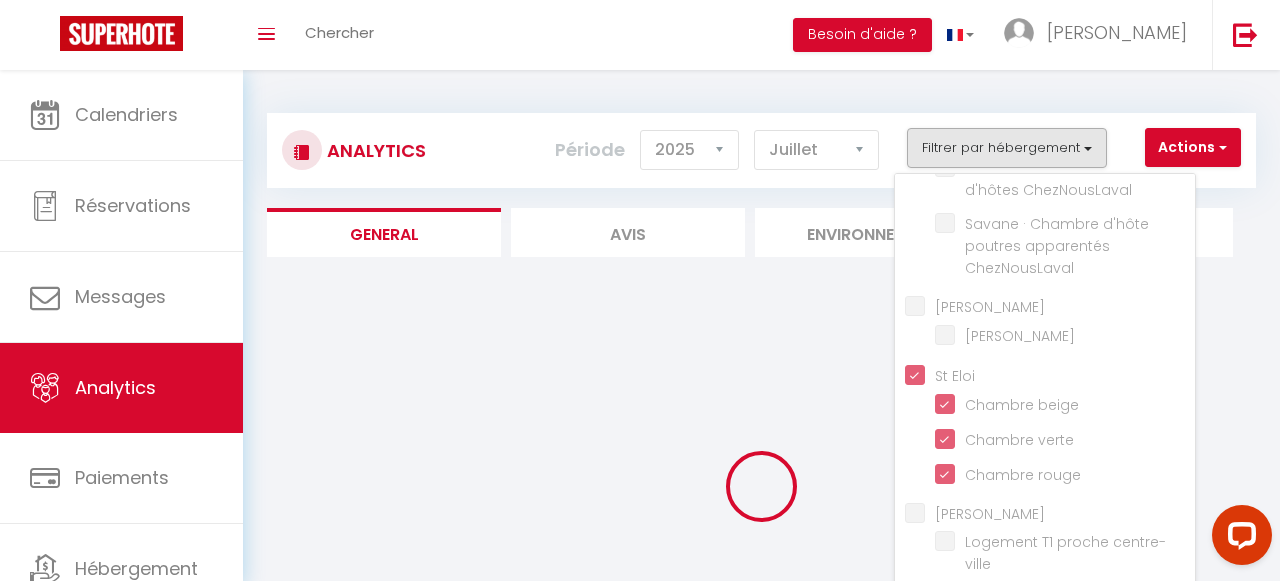 checkbox on "false" 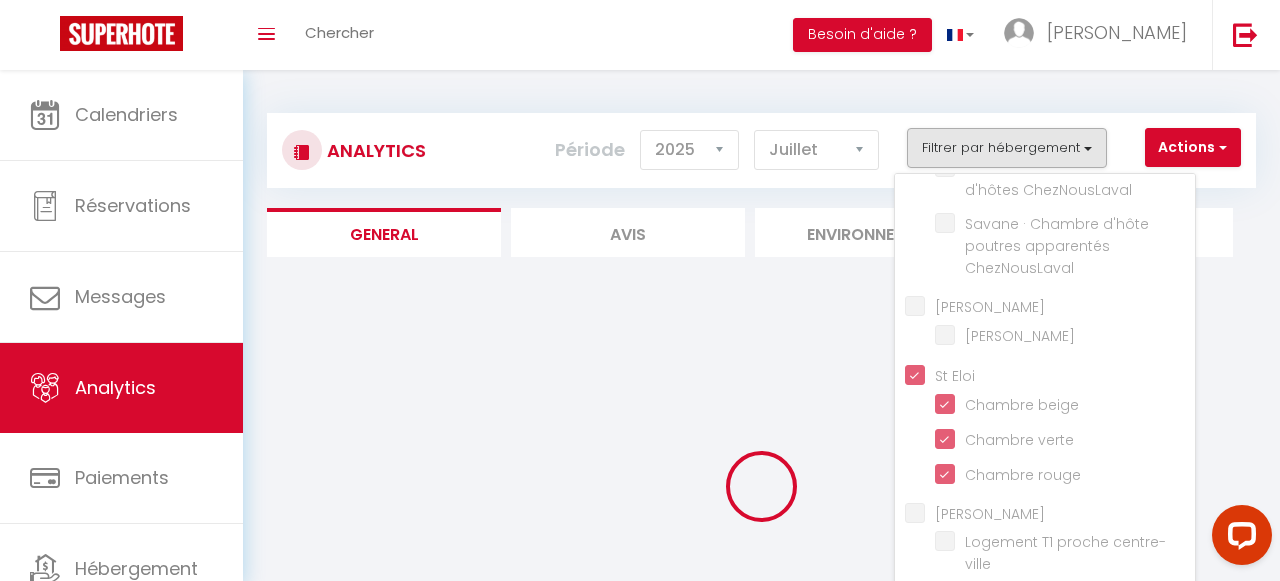 checkbox on "false" 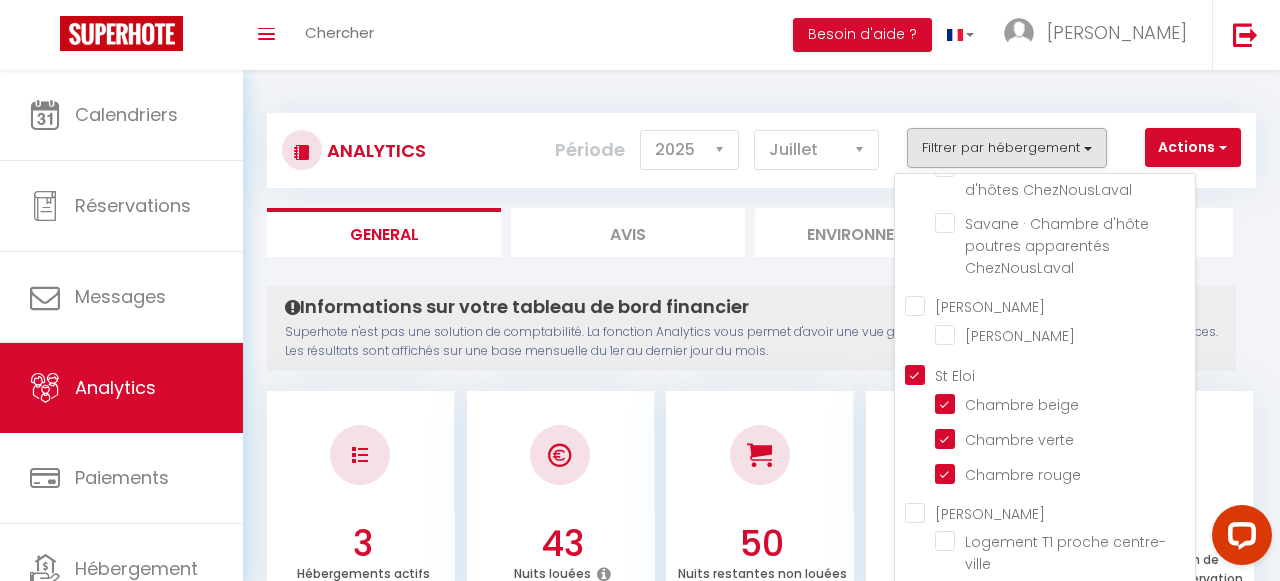 click on "Informations sur votre tableau de bord financier   Superhote n'est pas une solution de comptabilité. La fonction Analytics vous permet d'avoir une vue globale de la performance financière de vos annonces.
Les résultats sont affichés sur une base mensuelle du 1er au dernier jour du mois." at bounding box center (751, 328) 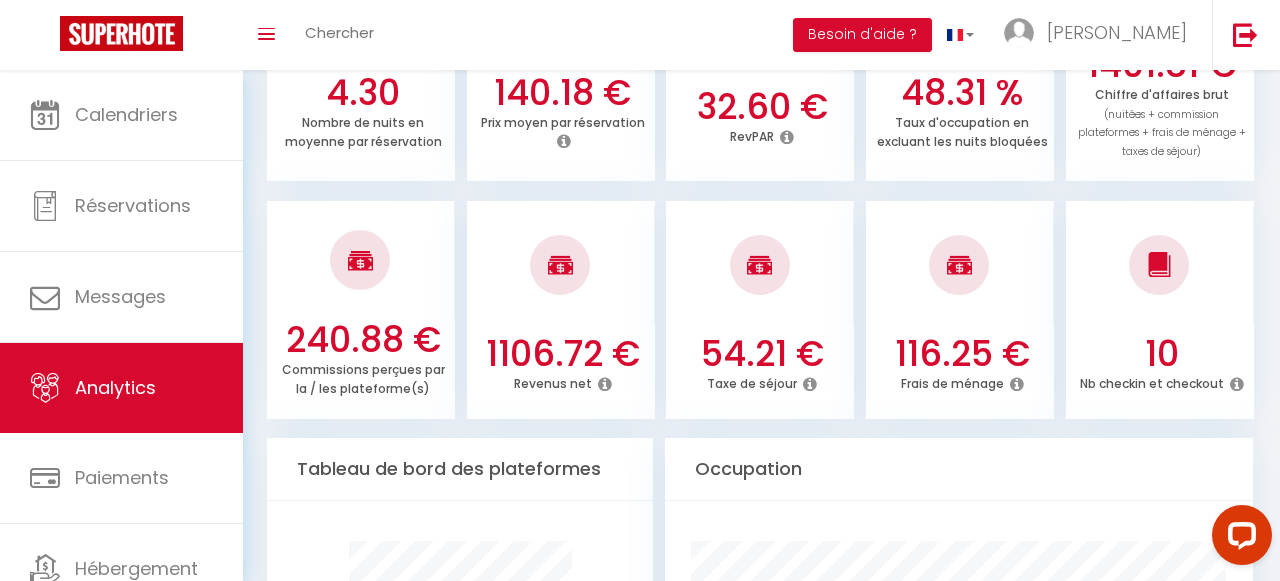 scroll, scrollTop: 719, scrollLeft: 0, axis: vertical 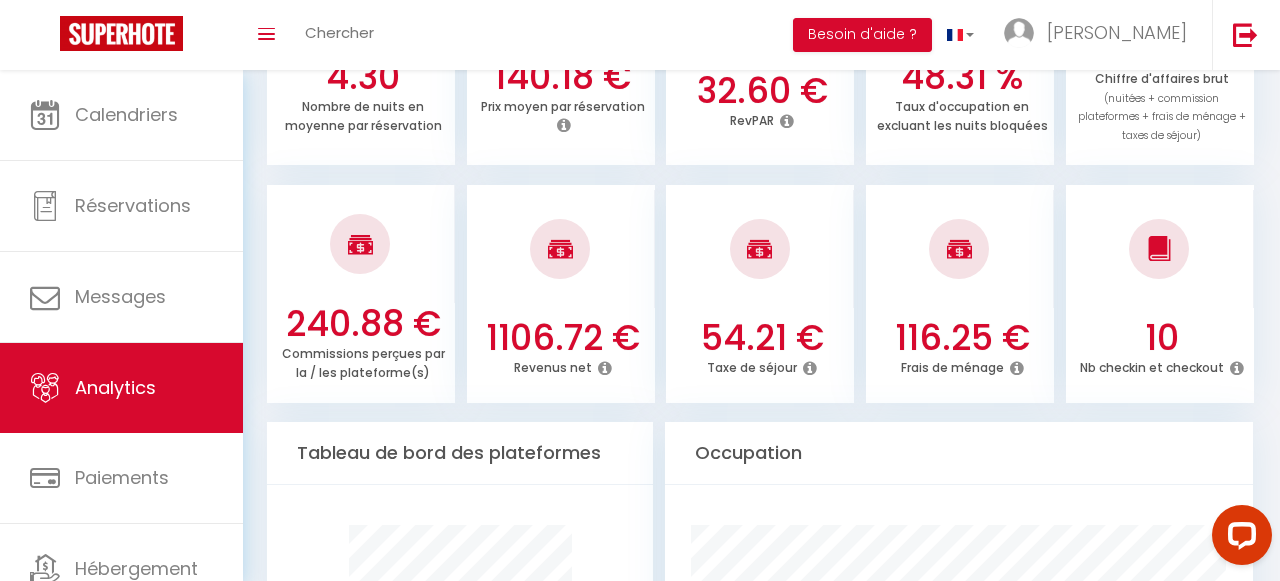 click at bounding box center [605, 368] 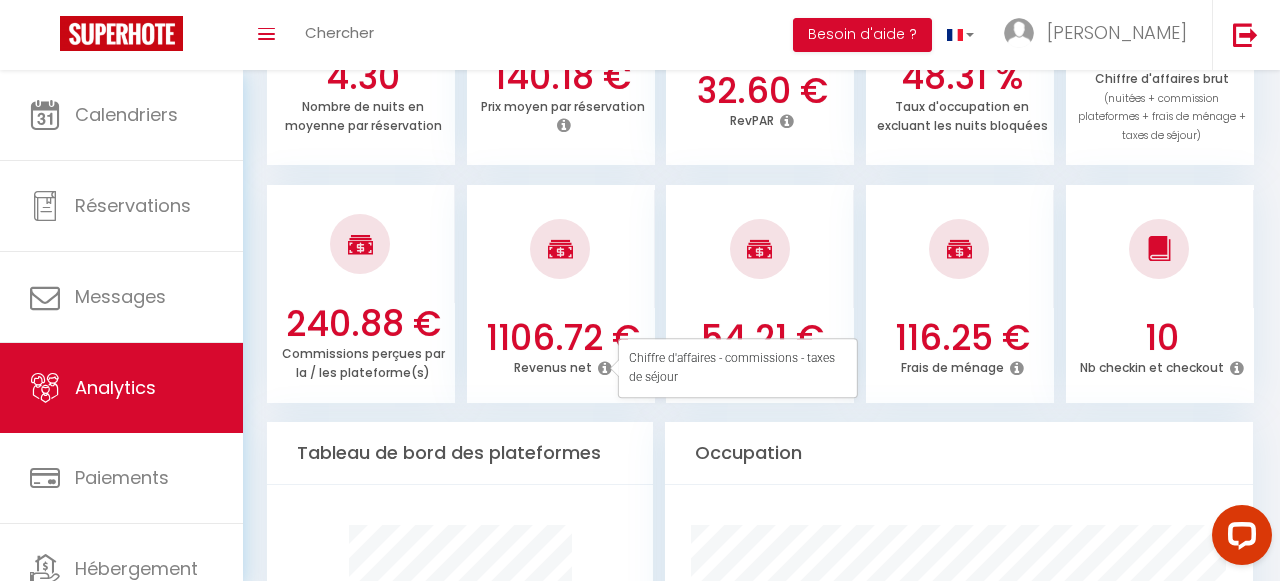 click at bounding box center (605, 368) 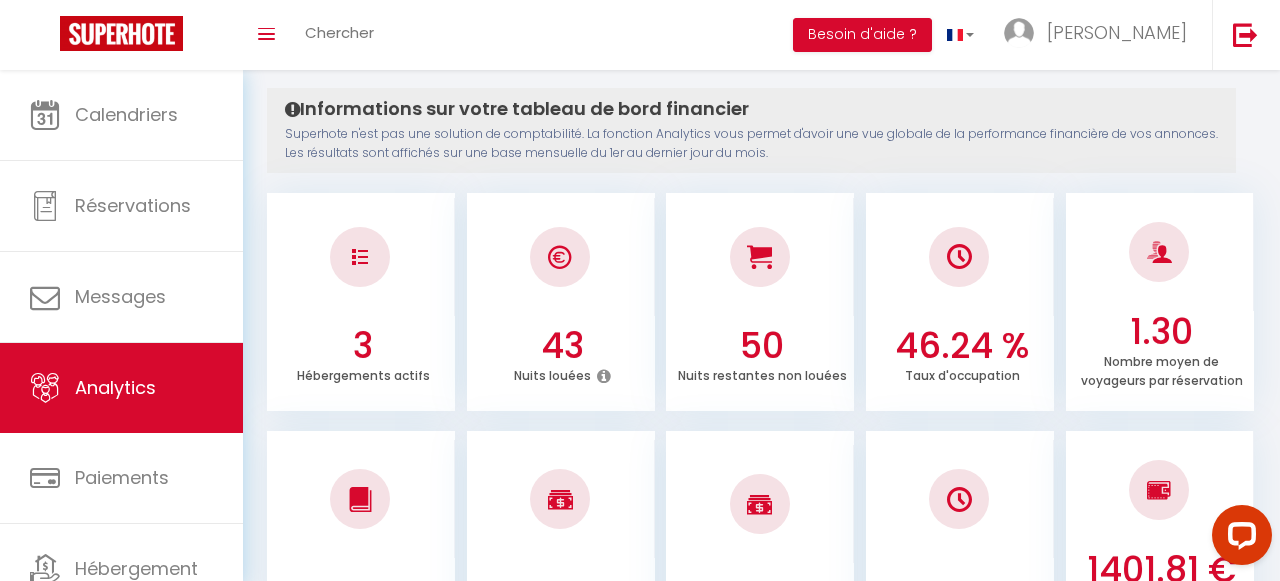 scroll, scrollTop: 0, scrollLeft: 0, axis: both 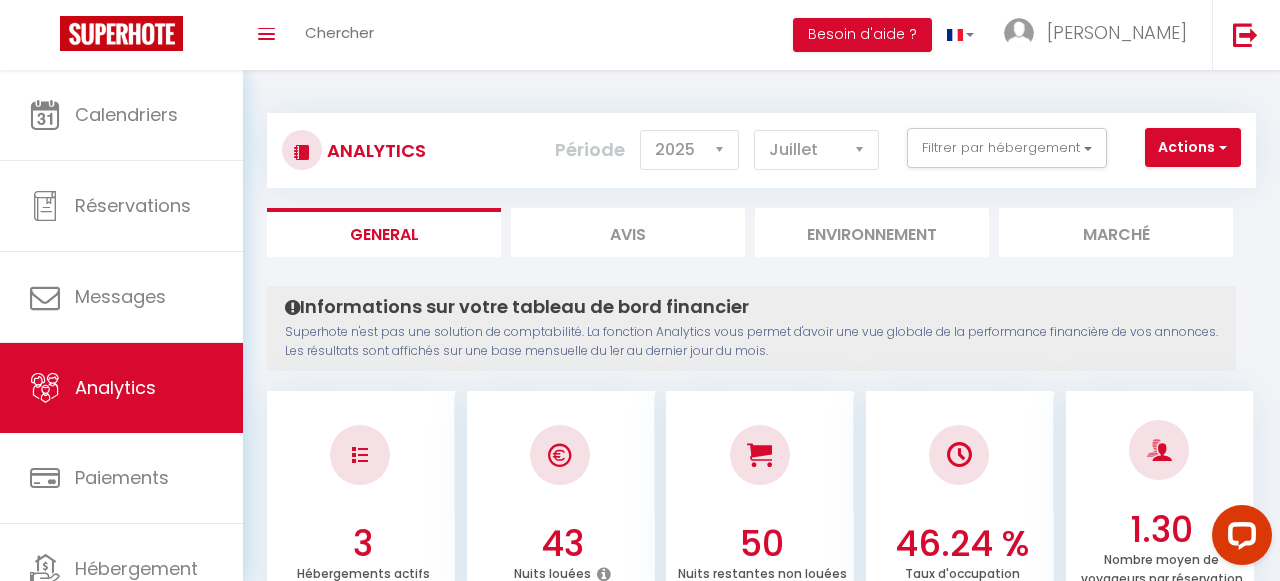 click on "Avis" at bounding box center [628, 232] 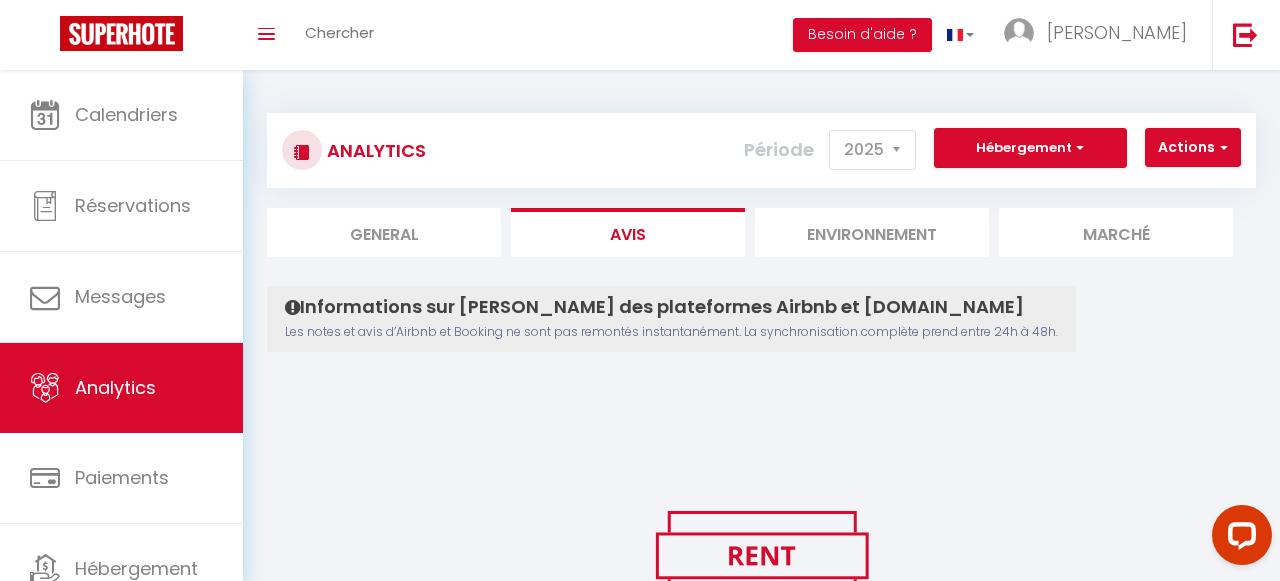 click on "Environnement" at bounding box center [872, 232] 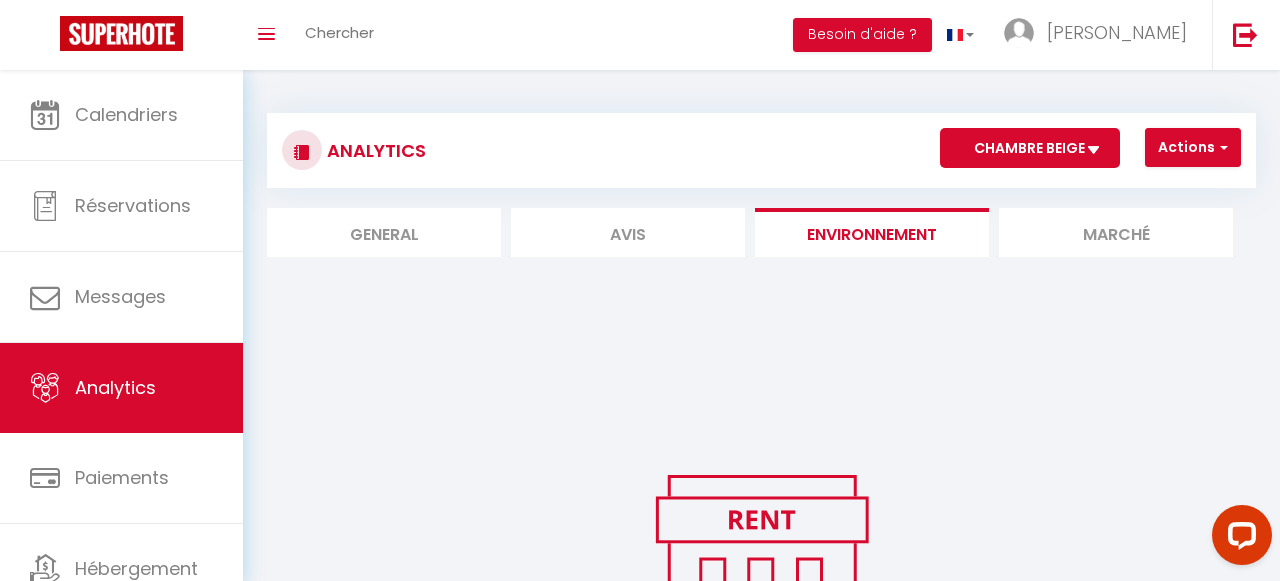 click on "Marché" at bounding box center [1116, 232] 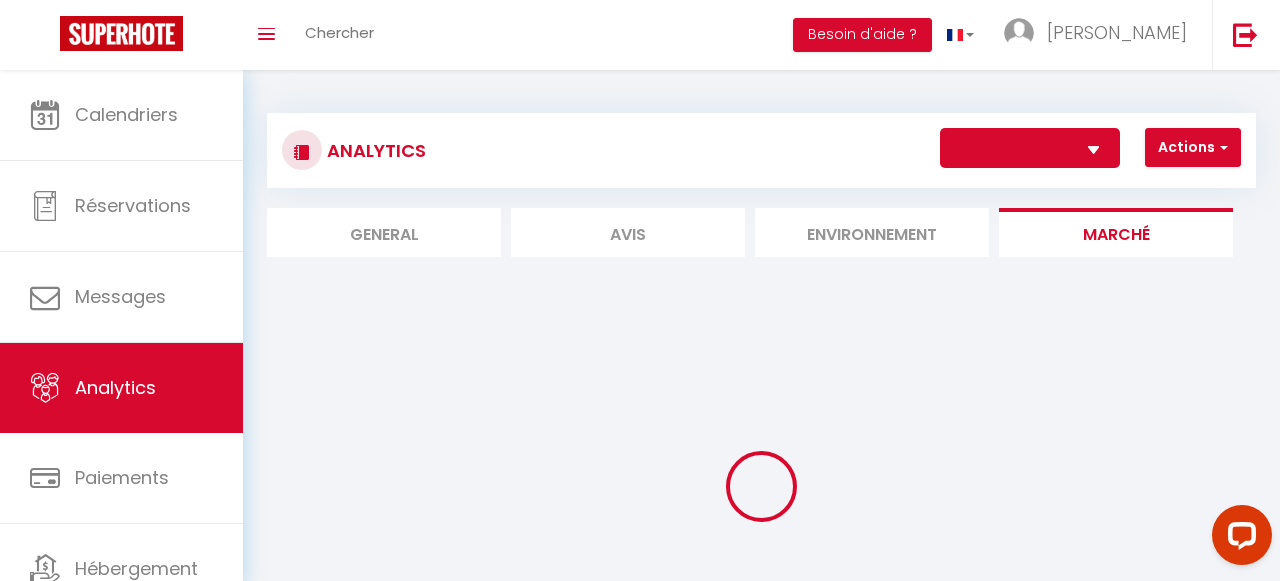 select on "69657" 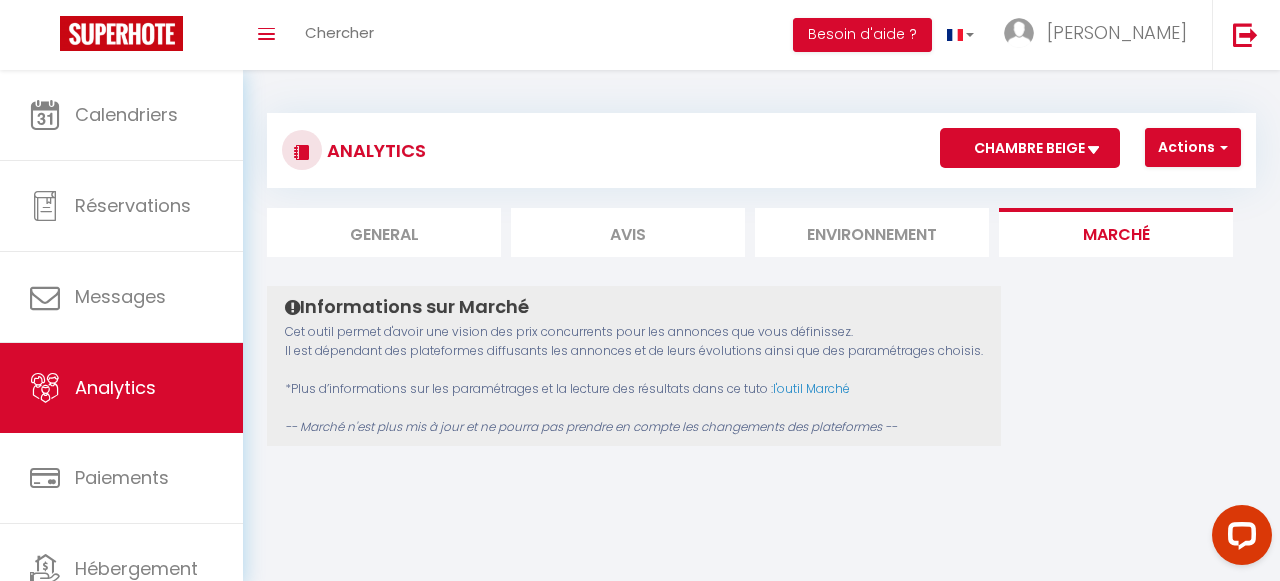 click on "General" at bounding box center (384, 232) 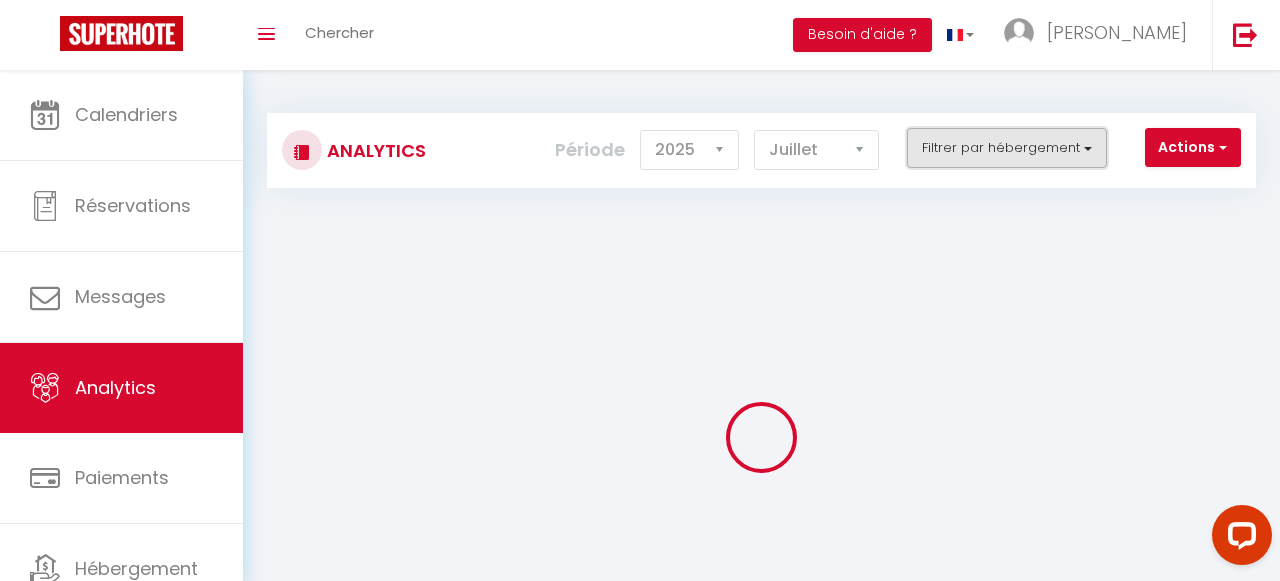 click on "Filtrer par hébergement" at bounding box center [1007, 148] 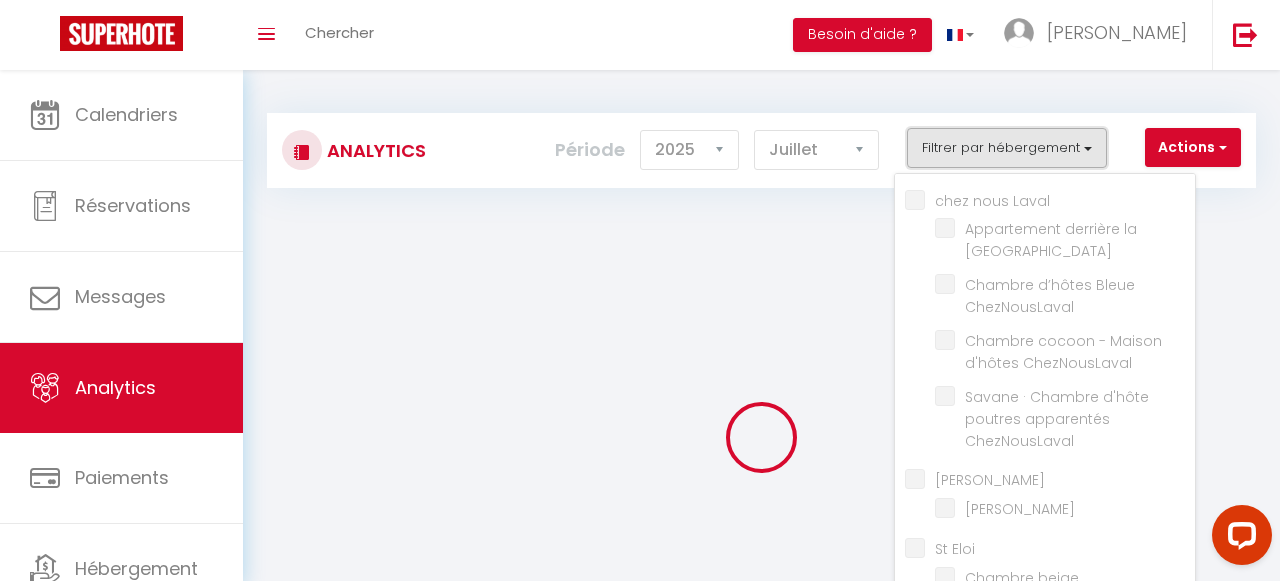 checkbox on "false" 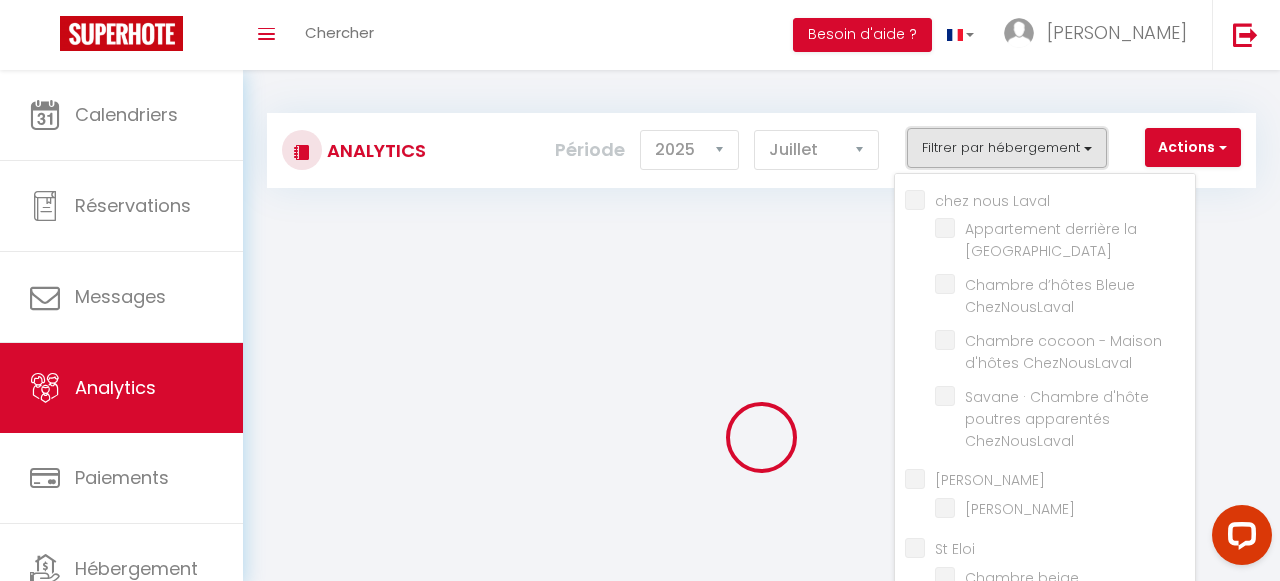 checkbox on "false" 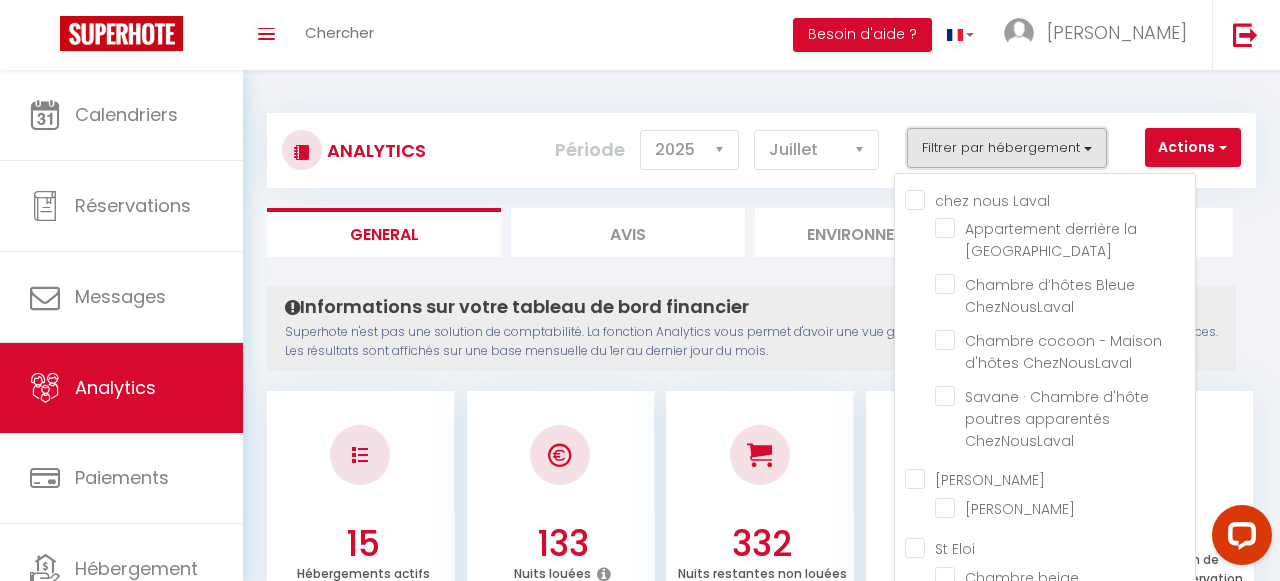 click on "Filtrer par hébergement" at bounding box center (1007, 148) 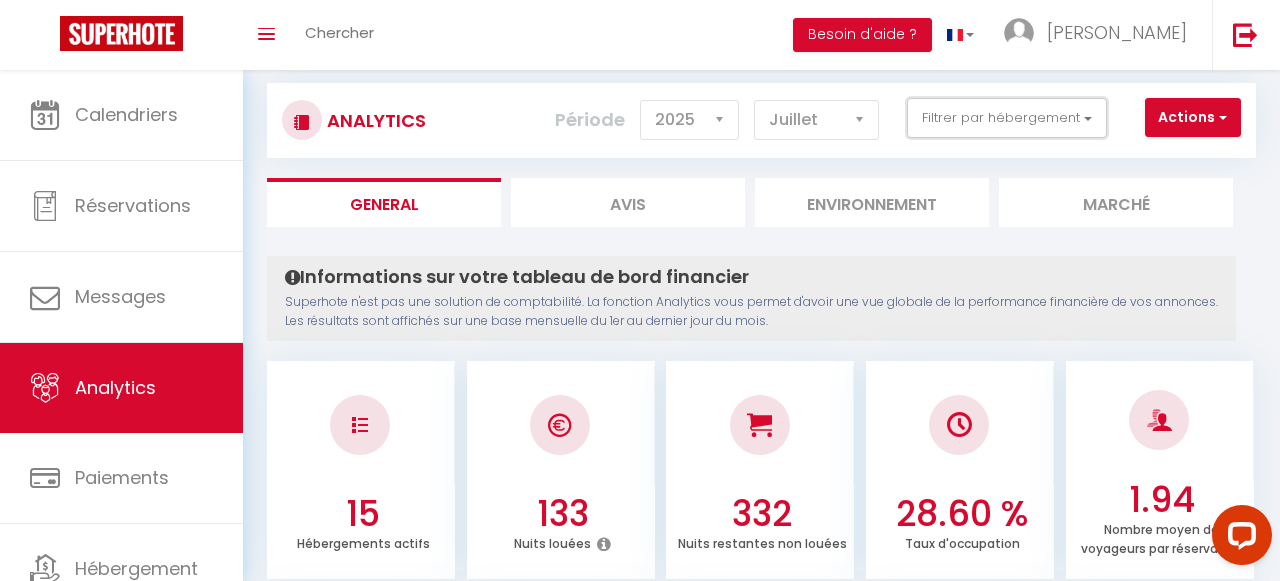 scroll, scrollTop: 0, scrollLeft: 0, axis: both 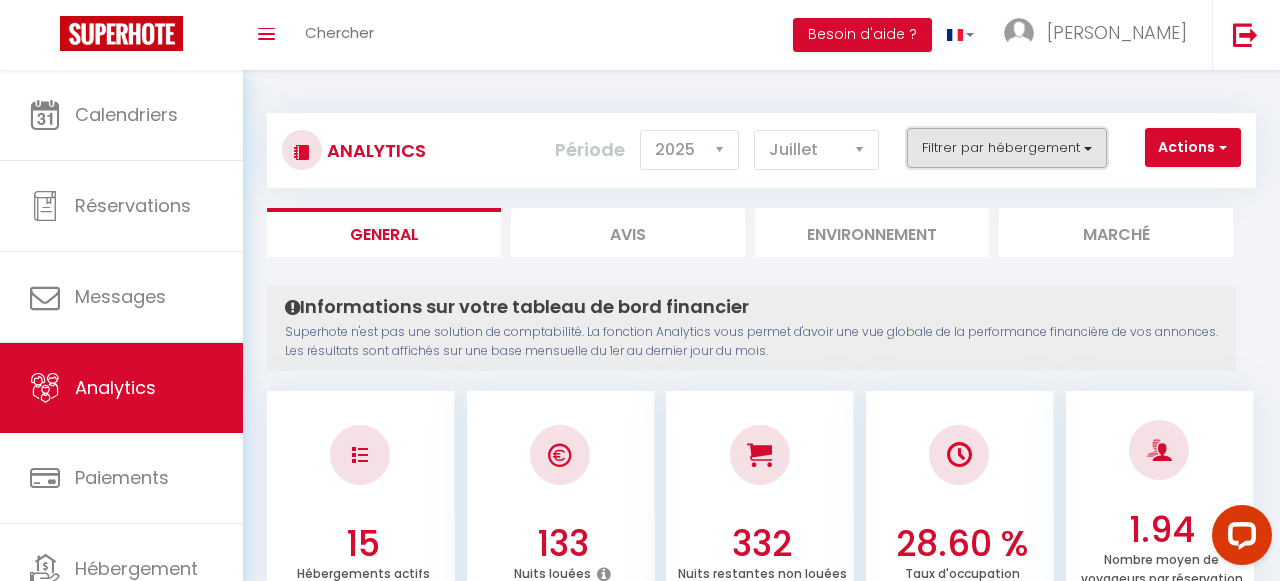 click on "Filtrer par hébergement" at bounding box center (1007, 148) 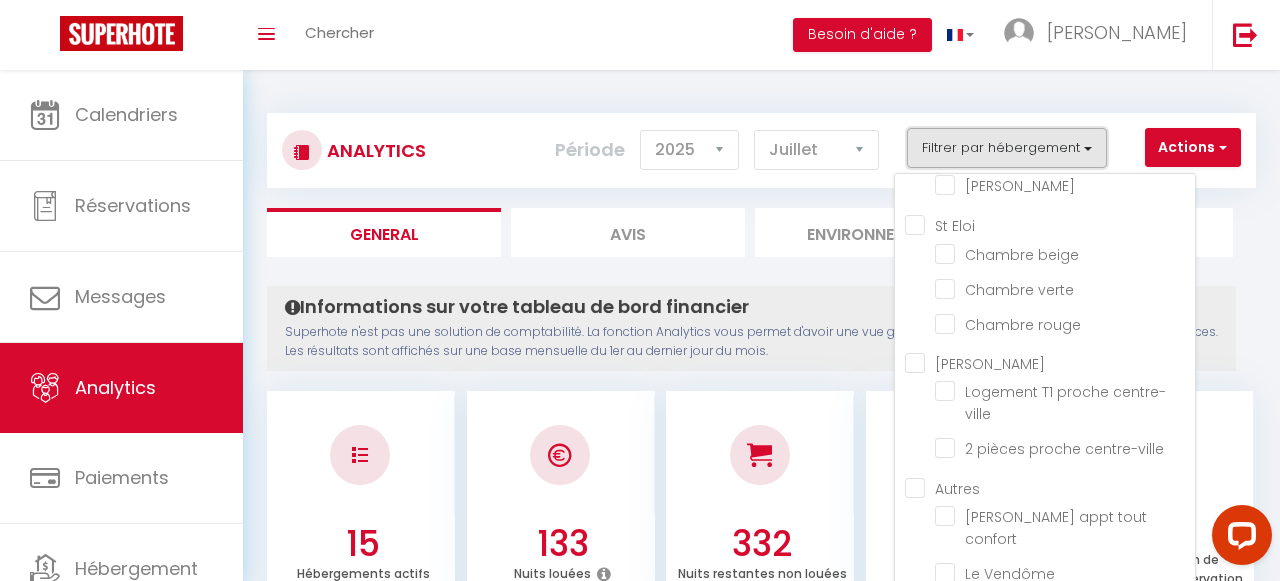scroll, scrollTop: 319, scrollLeft: 0, axis: vertical 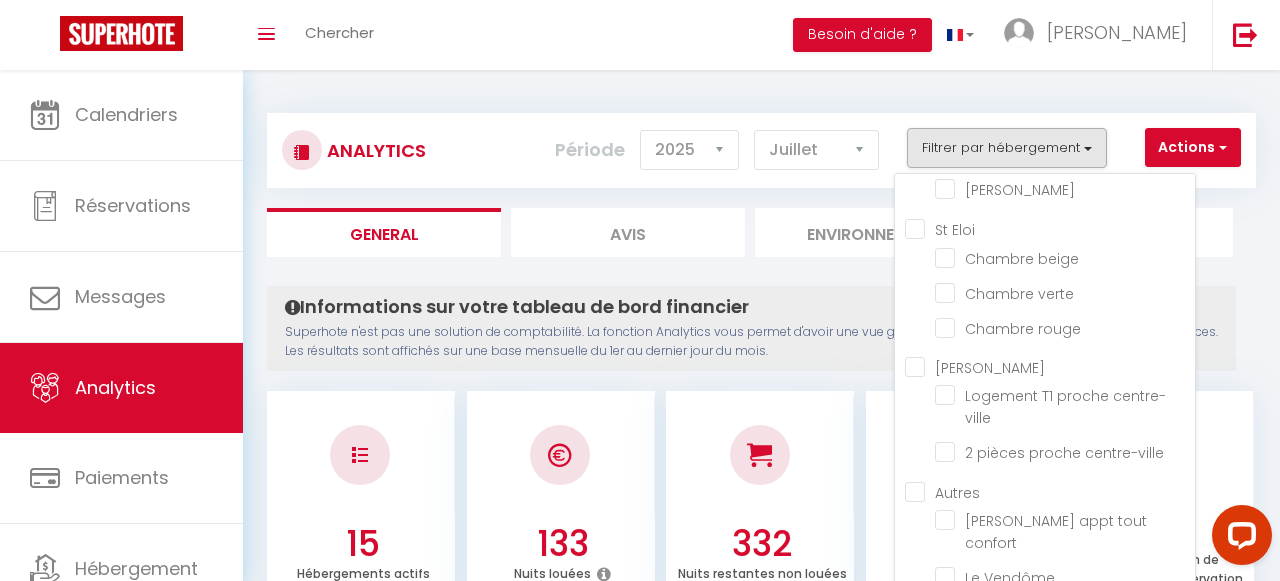 click on "St Eloi" at bounding box center [1050, 227] 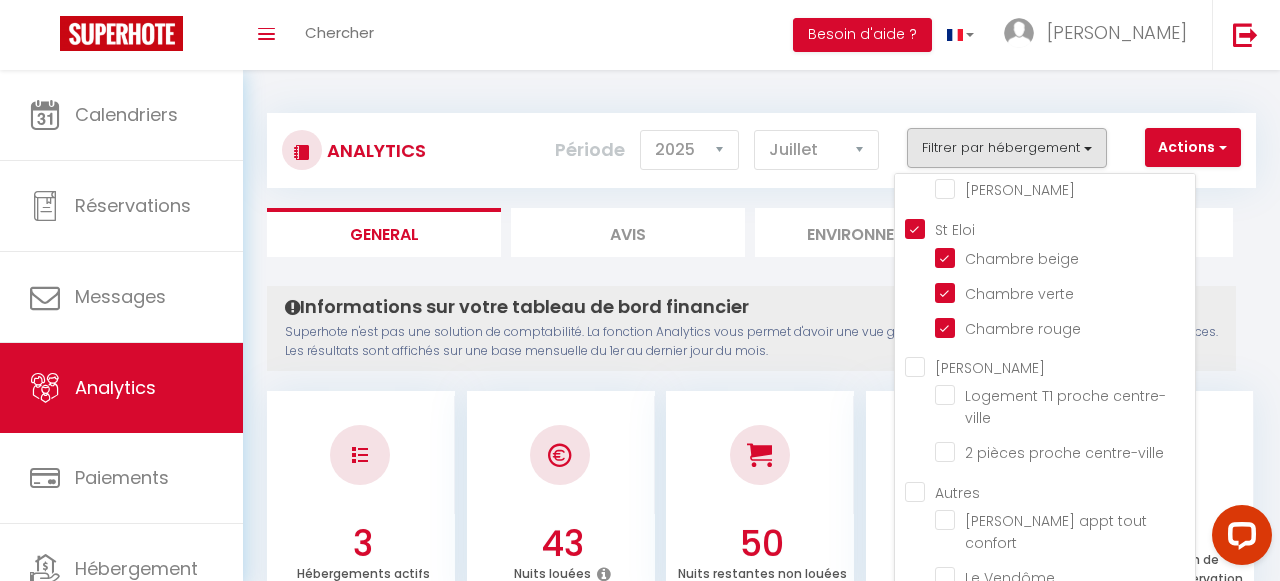 click on "Superhote n'est pas une solution de comptabilité. La fonction Analytics vous permet d'avoir une vue globale de la performance financière de vos annonces.
Les résultats sont affichés sur une base mensuelle du 1er au dernier jour du mois." at bounding box center (751, 342) 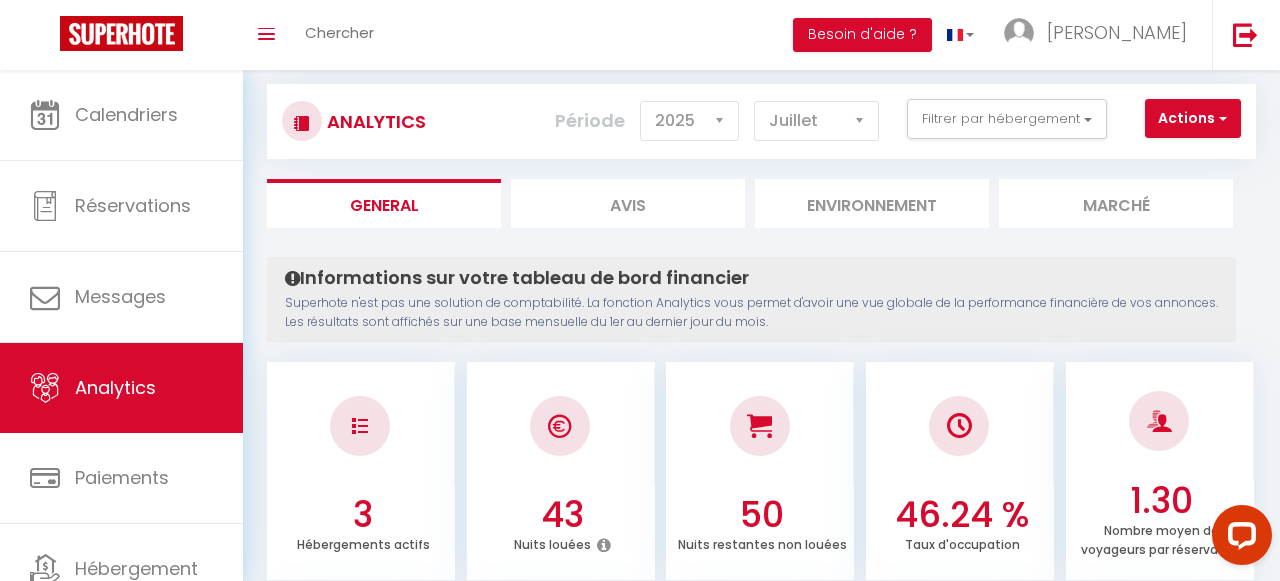 scroll, scrollTop: 31, scrollLeft: 0, axis: vertical 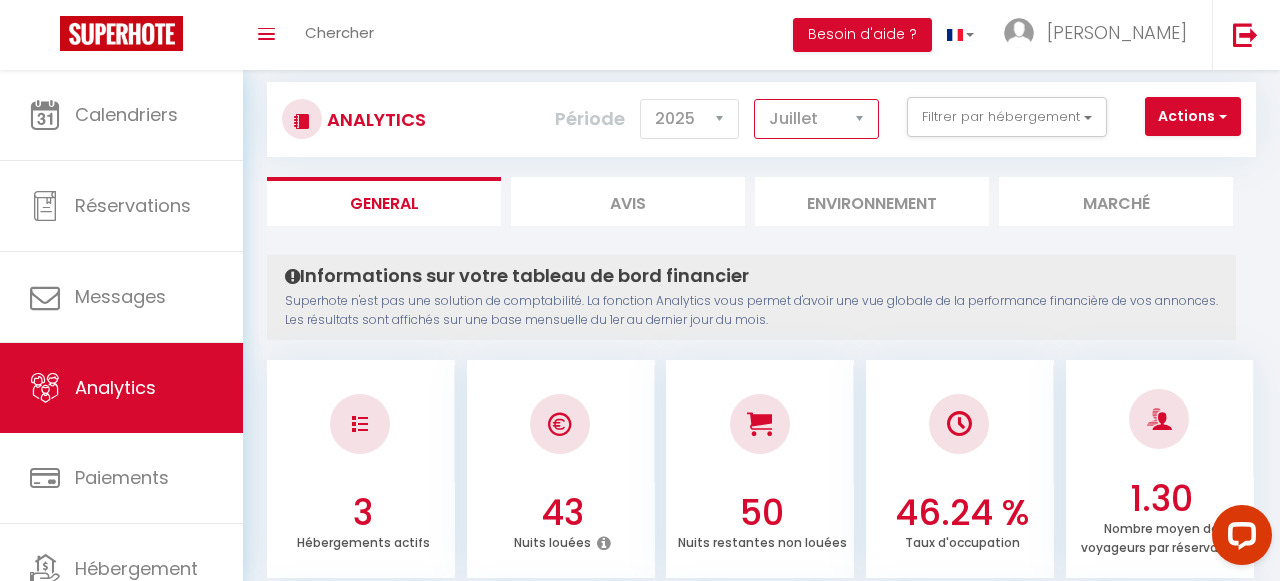 click on "[PERSON_NAME]   Mars   [PERSON_NAME]   Juin   Juillet   Août   Septembre   Octobre   Novembre   Décembre" at bounding box center [816, 119] 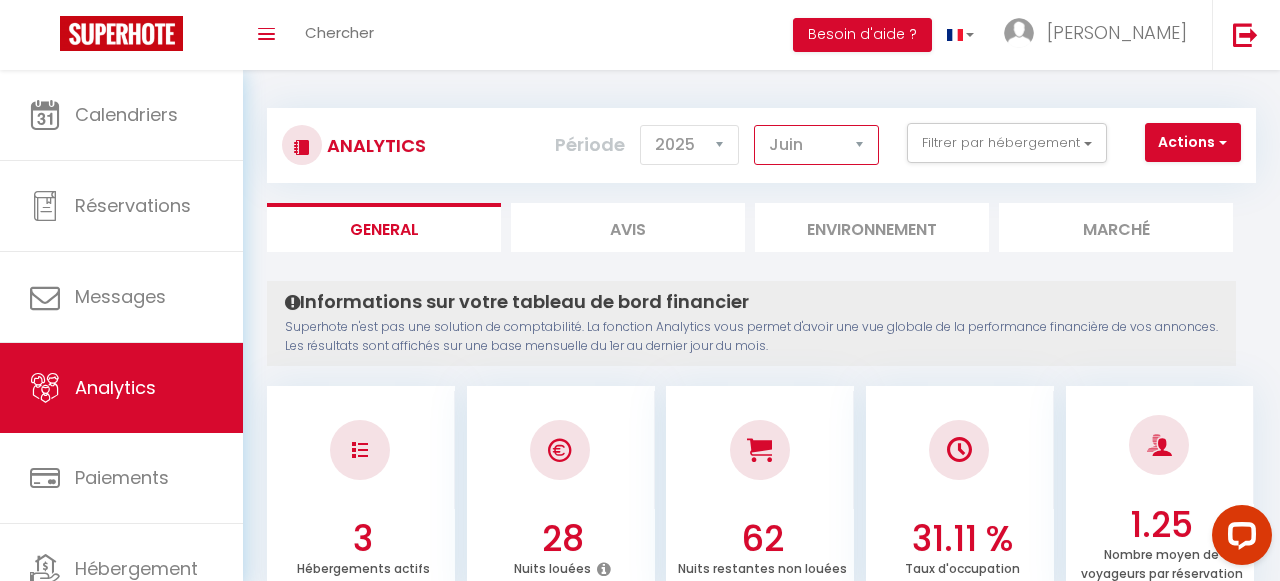 scroll, scrollTop: 2, scrollLeft: 0, axis: vertical 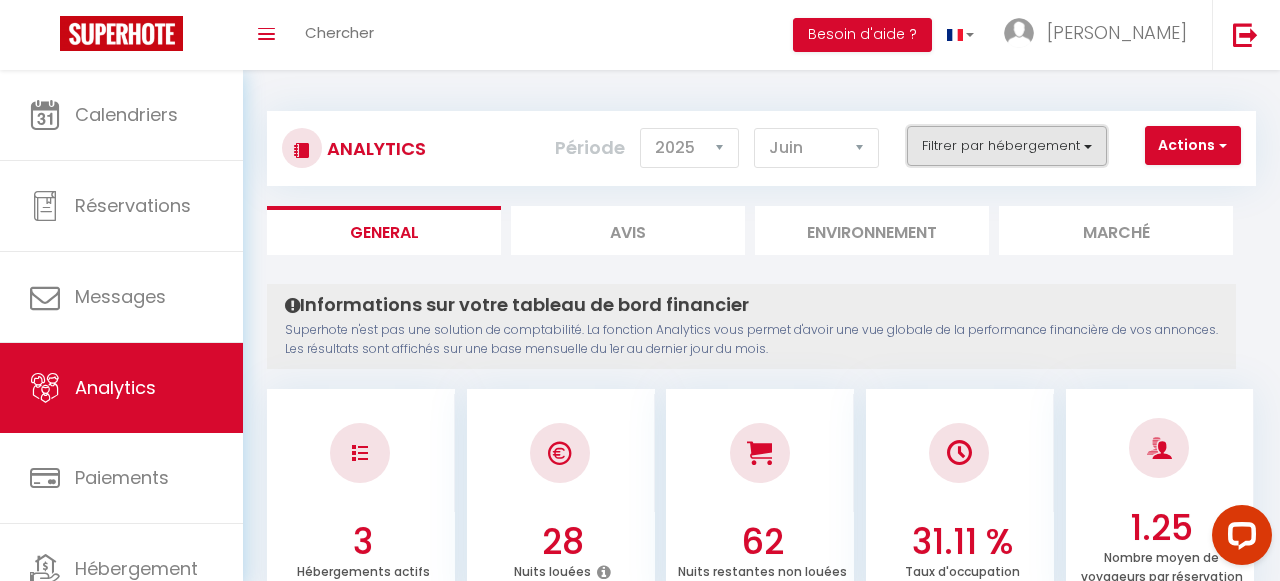 click on "Filtrer par hébergement" at bounding box center (1007, 146) 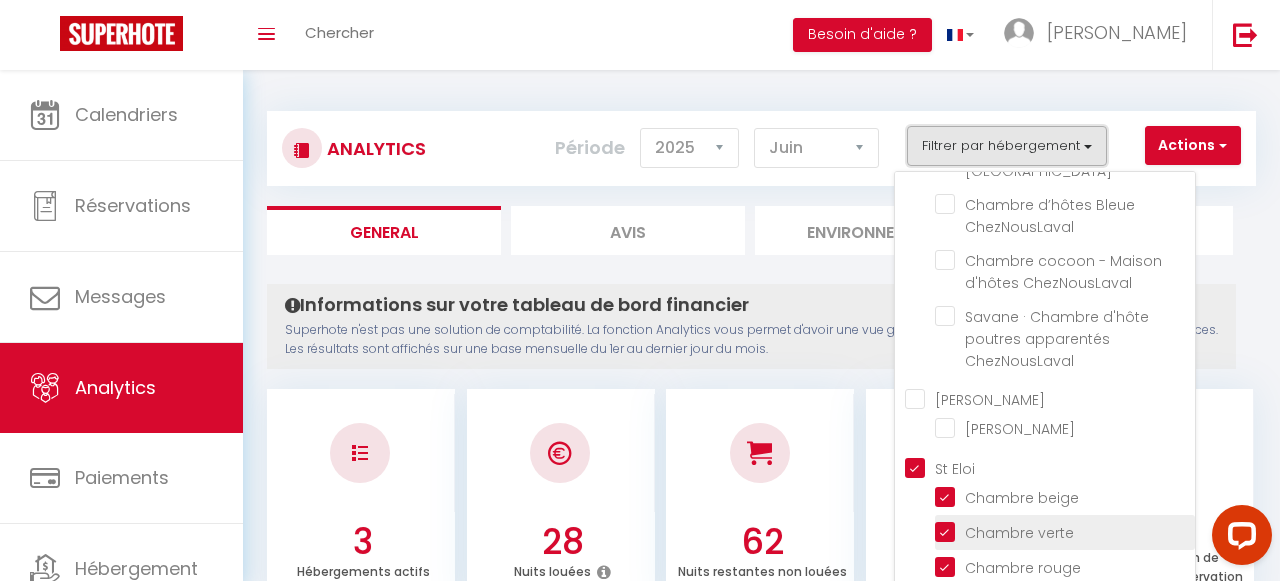 scroll, scrollTop: 0, scrollLeft: 0, axis: both 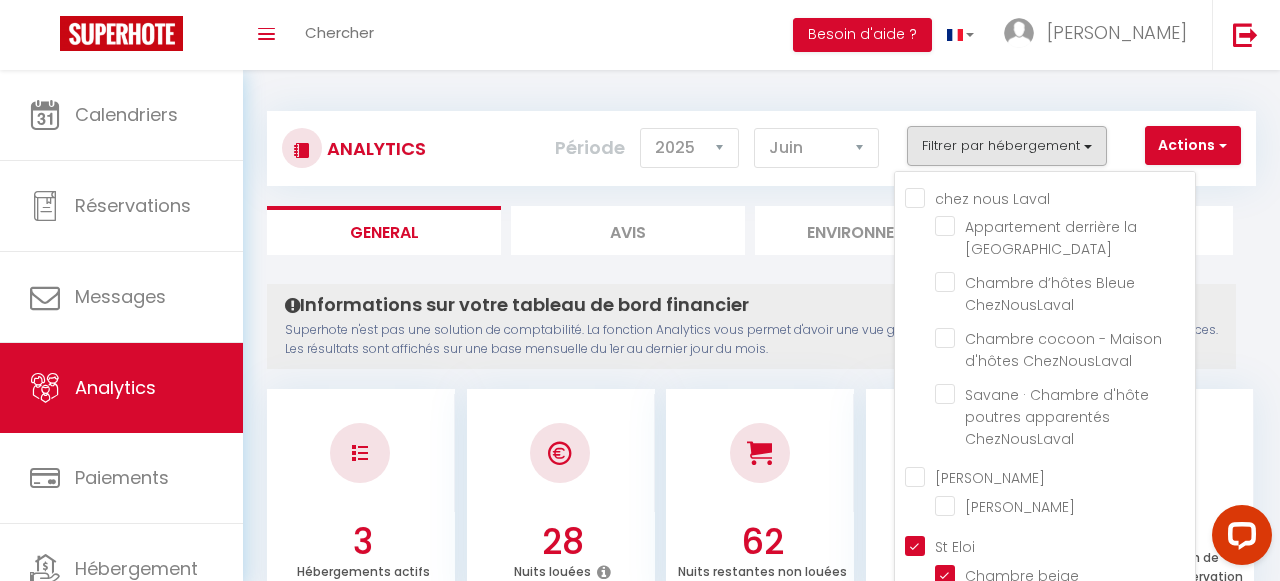 click on "Analytics
Actions
Génération SuperConciergerie   Génération SuperAnalyzer   Génération SuperExtractor   Exporter Taxe de séjour
Filtrer par hébergement
chez nous Laval
Appartement derrière la [GEOGRAPHIC_DATA]
Chambre d’hôtes Bleue ChezNousLaval
Chambre cocoon - Maison d'hôtes ChezNousLaval
[GEOGRAPHIC_DATA] · Chambre d'hôte poutres apparentés ChezNousLaval
Noémie Hamard
Noémie Hamard
St Eloi
Chambre beige
Chambre verte
Chambre rouge
Tristan" at bounding box center (761, 1518) 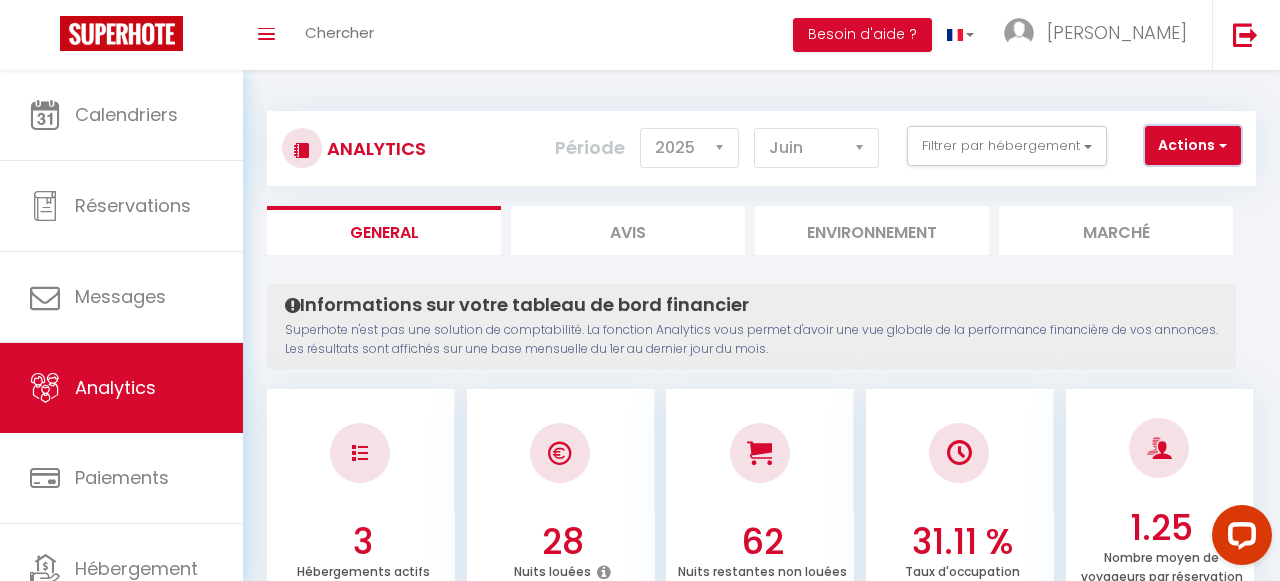 click on "Actions" at bounding box center (1193, 146) 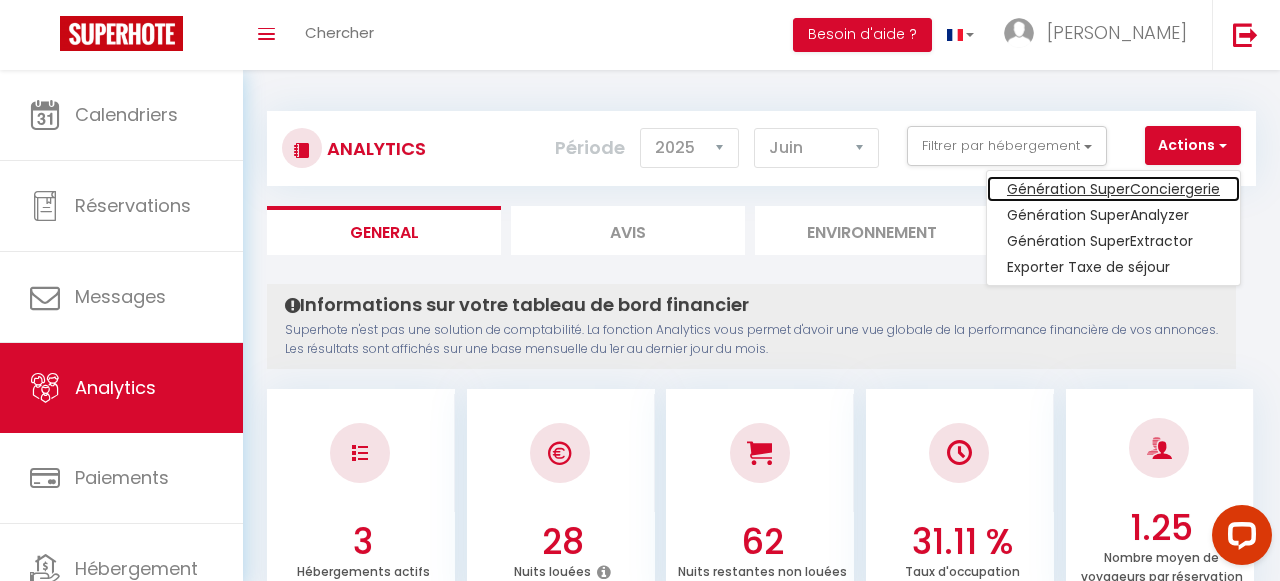 click on "Génération SuperConciergerie" at bounding box center [1113, 189] 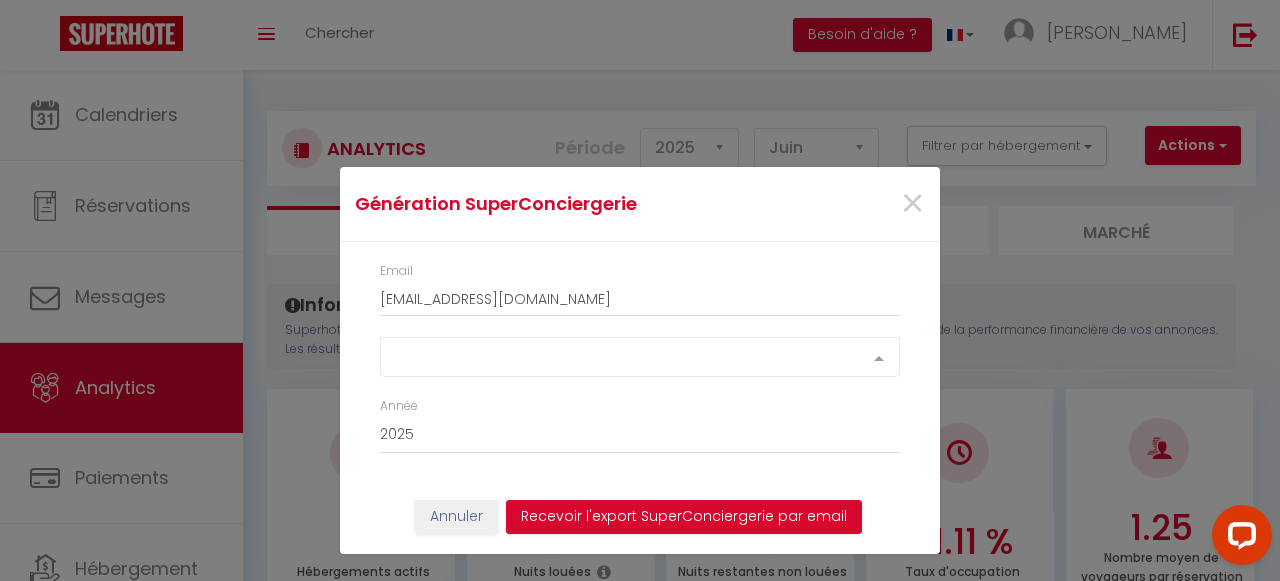 click on "Select option" at bounding box center [640, 357] 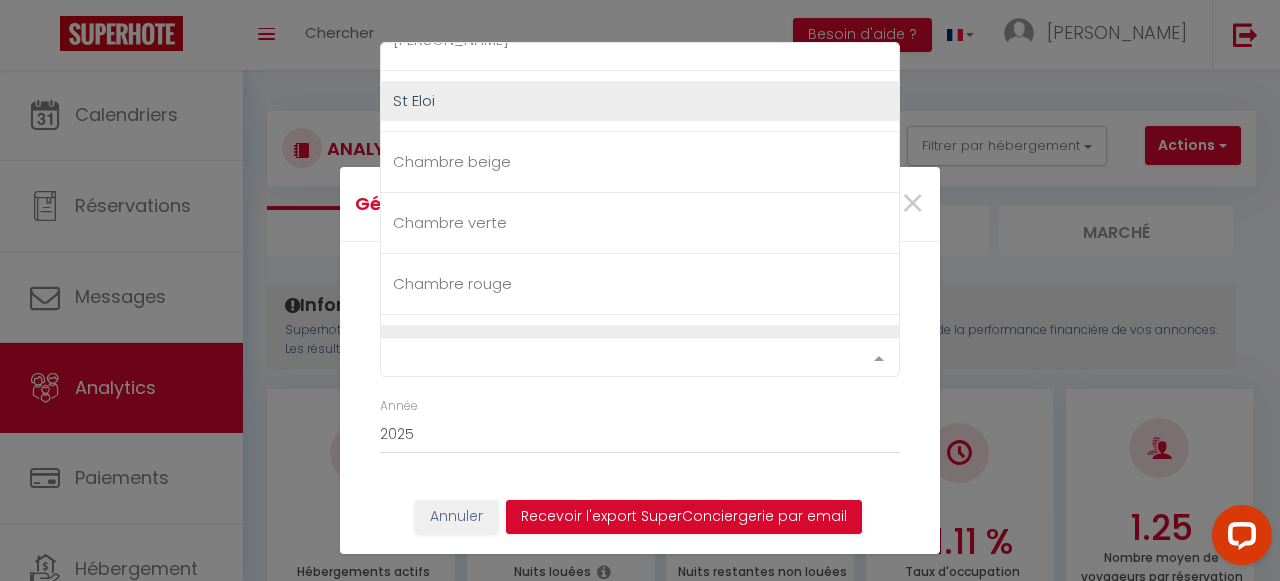 scroll, scrollTop: 402, scrollLeft: 0, axis: vertical 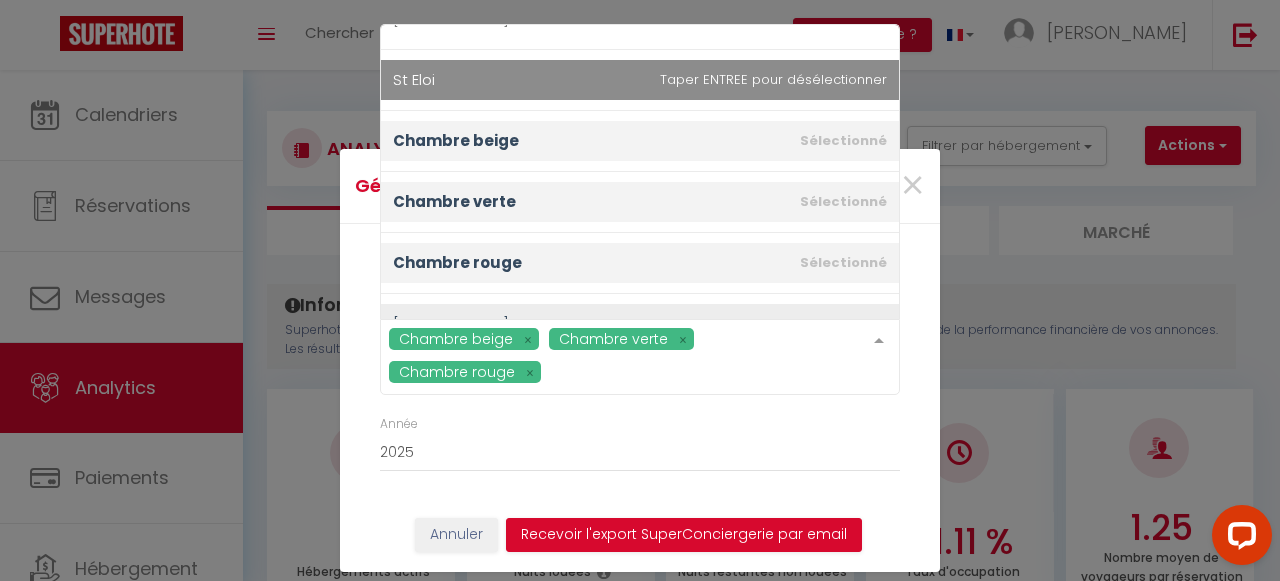 click on "St Eloi" at bounding box center [640, 80] 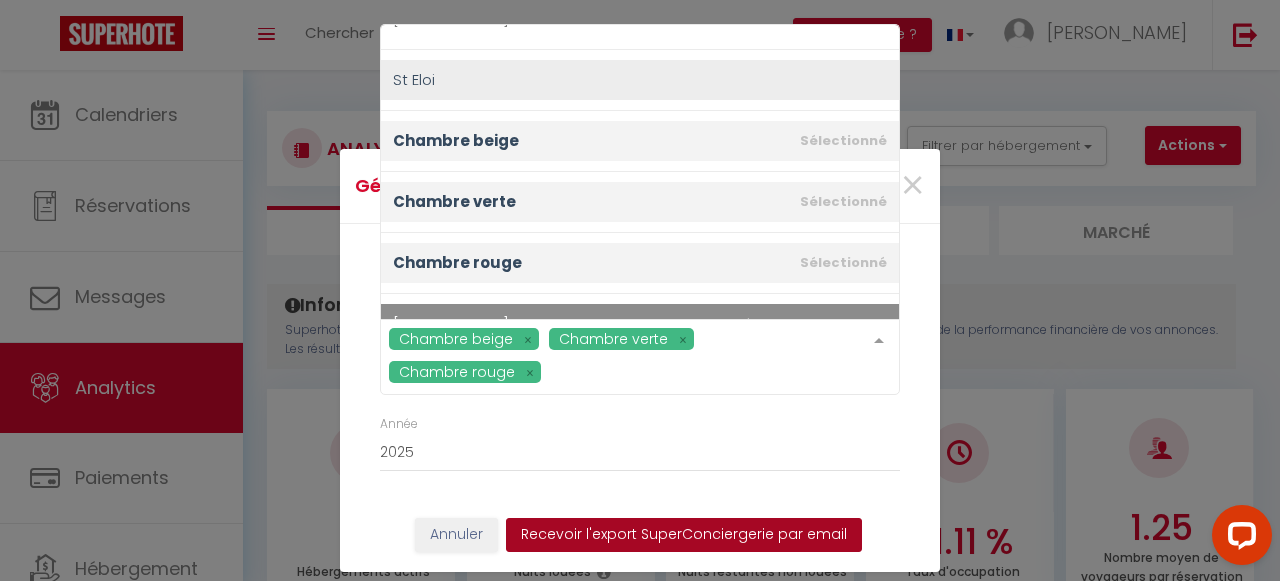 click on "Recevoir l'export SuperConciergerie par email" at bounding box center (684, 535) 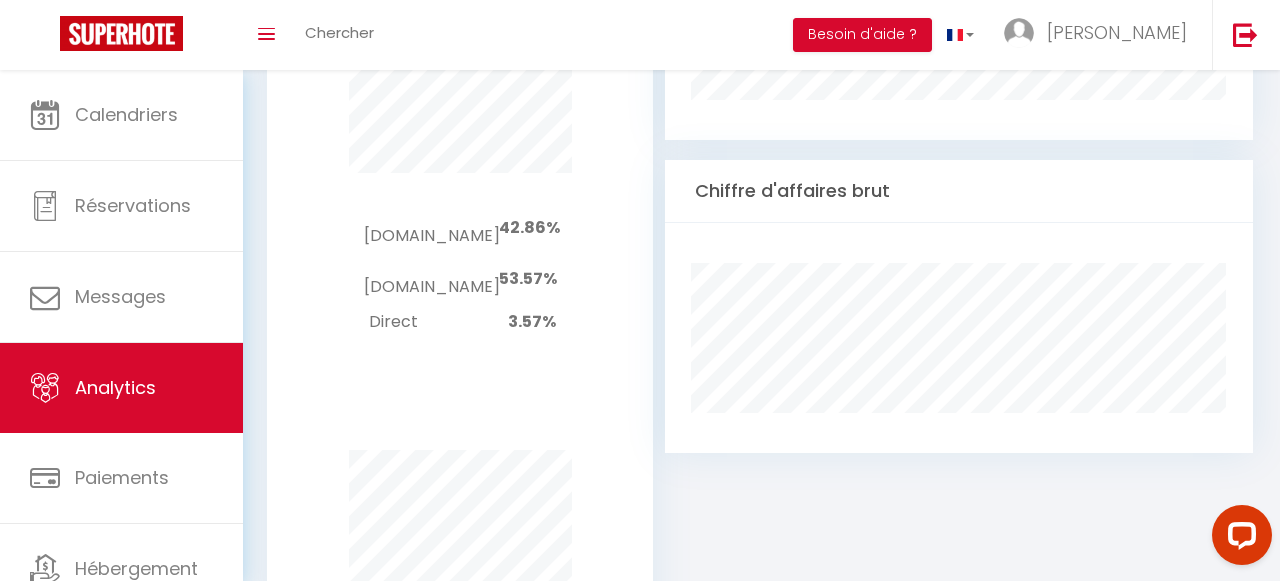 scroll, scrollTop: 1297, scrollLeft: 0, axis: vertical 